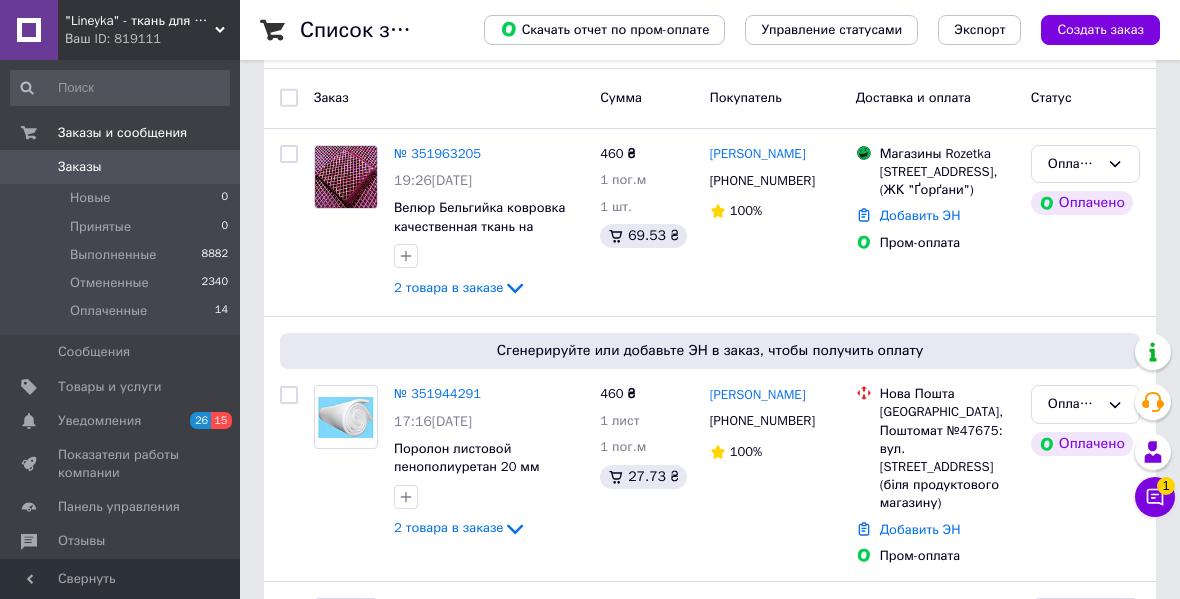 scroll, scrollTop: 86, scrollLeft: 0, axis: vertical 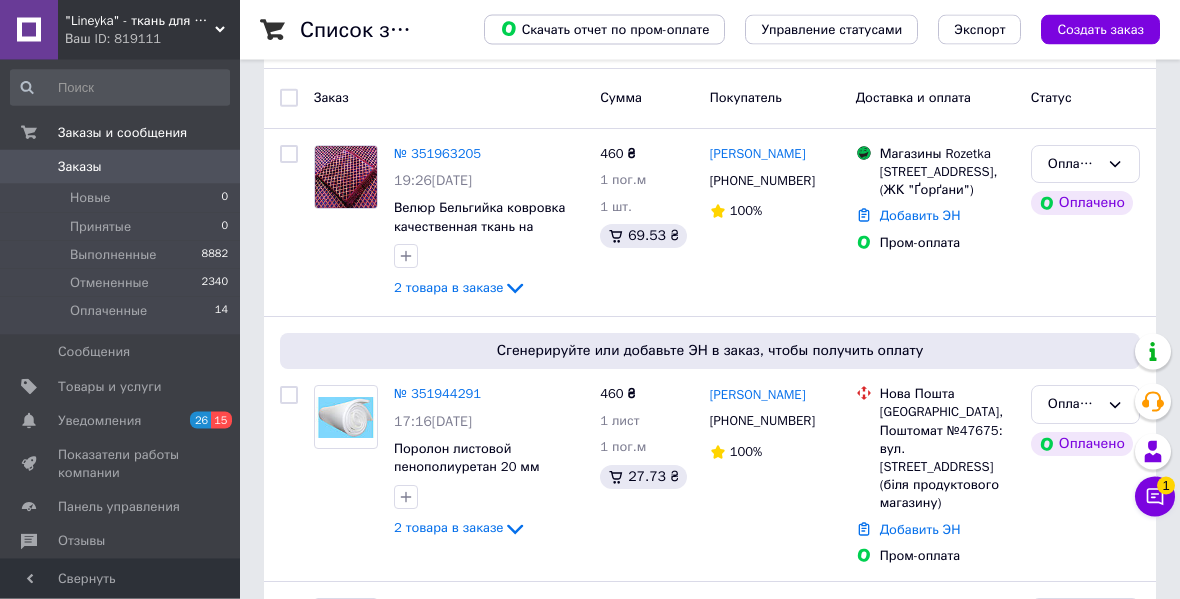 click on "№ 351963205" at bounding box center [437, 154] 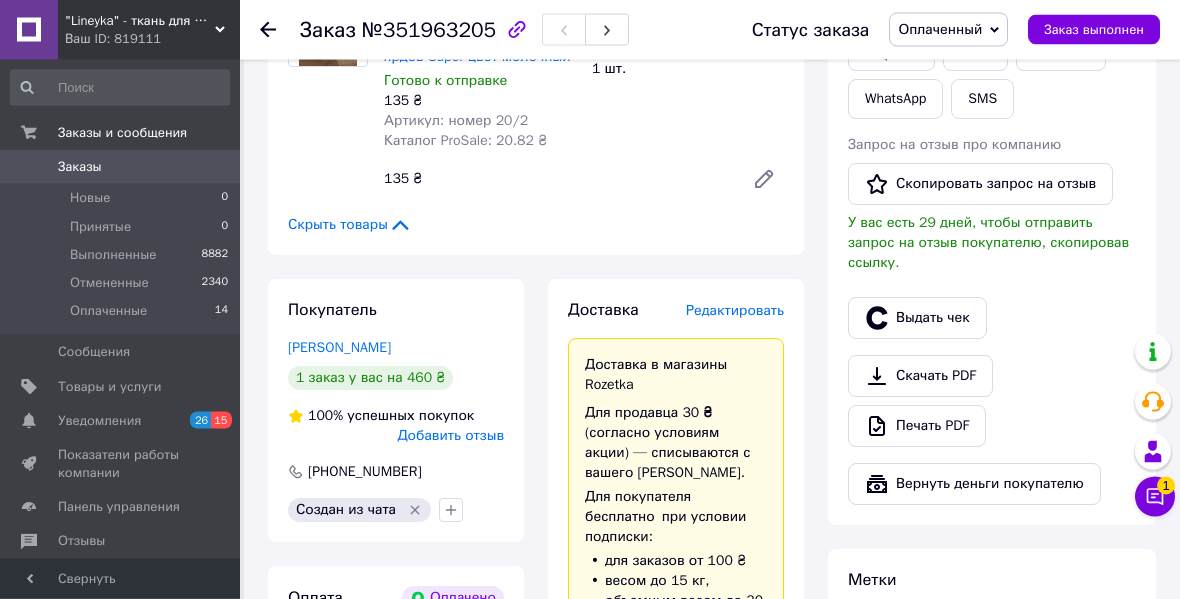 scroll, scrollTop: 535, scrollLeft: 0, axis: vertical 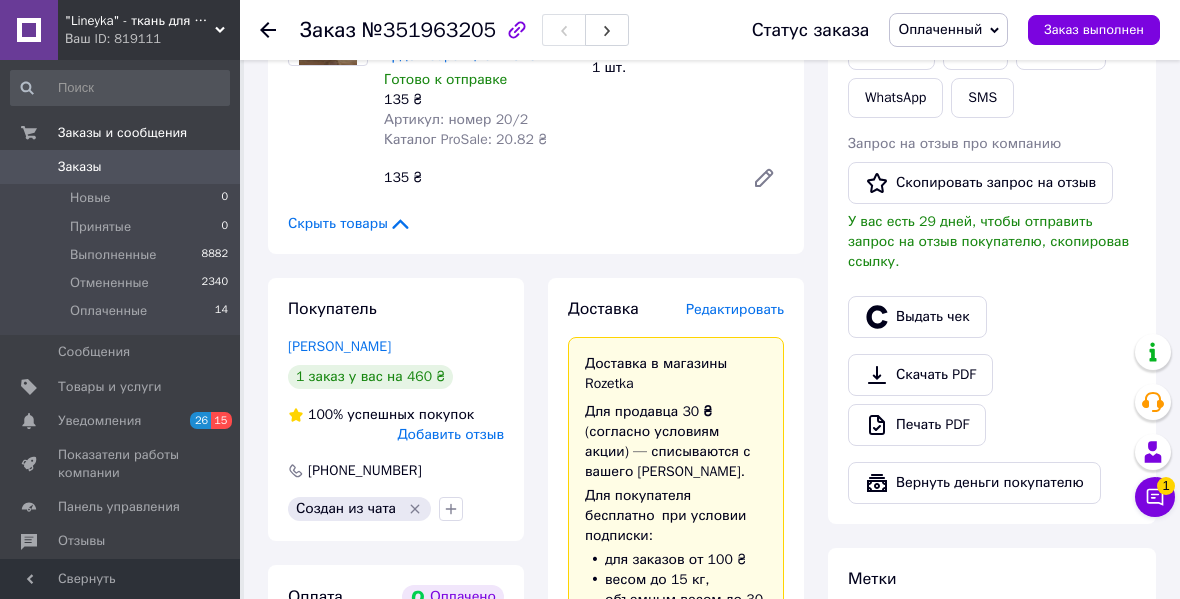 click on "Редактировать" at bounding box center (735, 309) 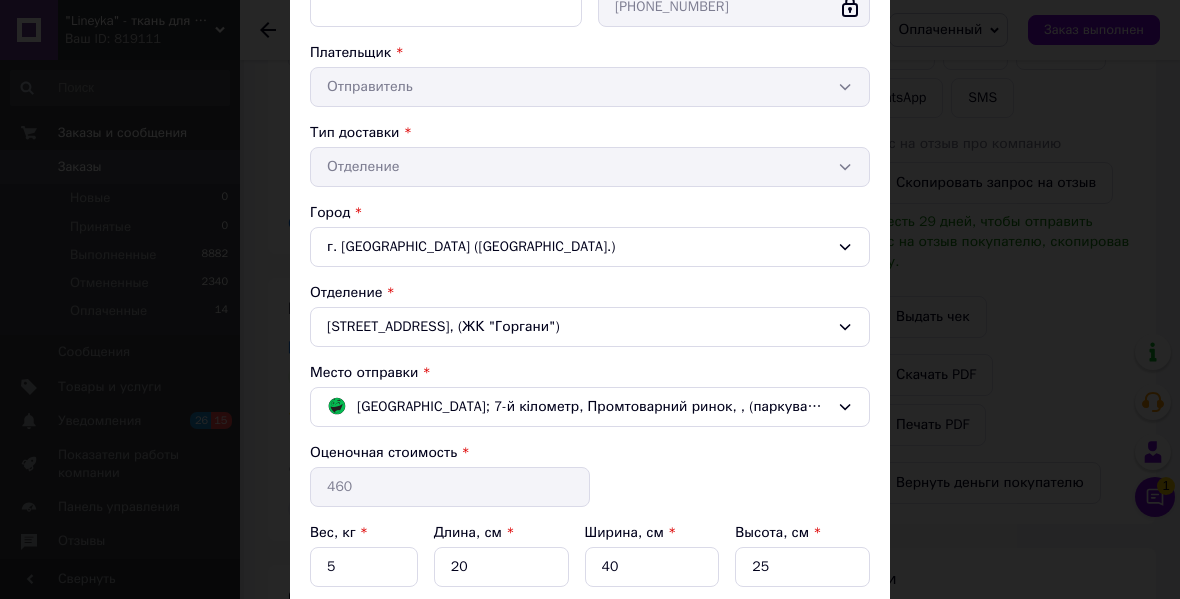 scroll, scrollTop: 347, scrollLeft: 0, axis: vertical 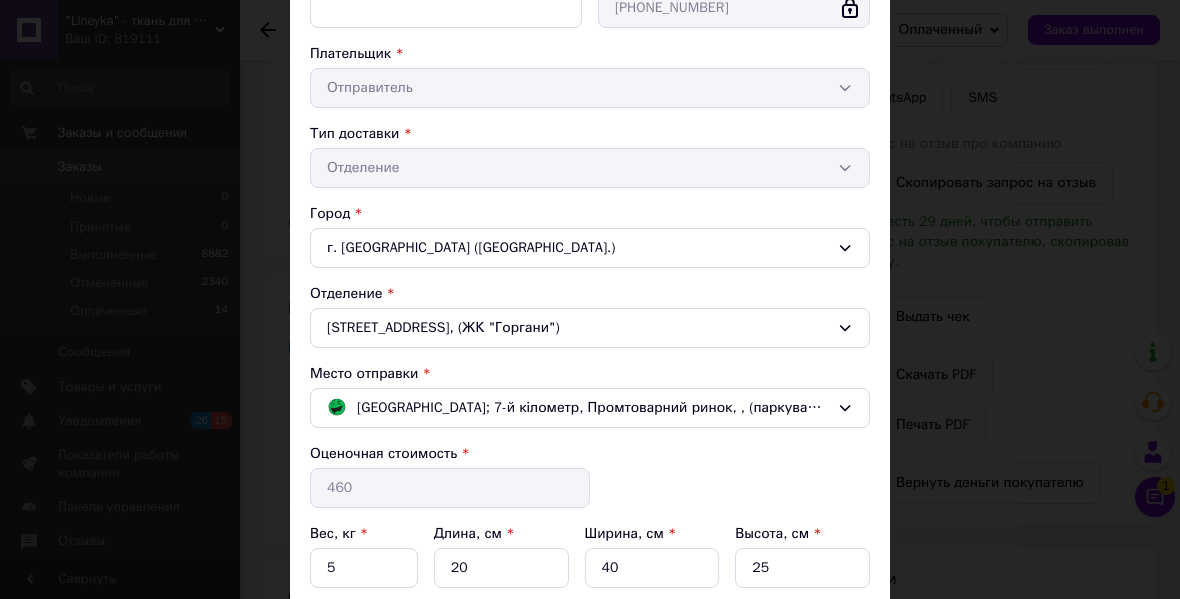 click on "Сохранить" at bounding box center [816, 667] 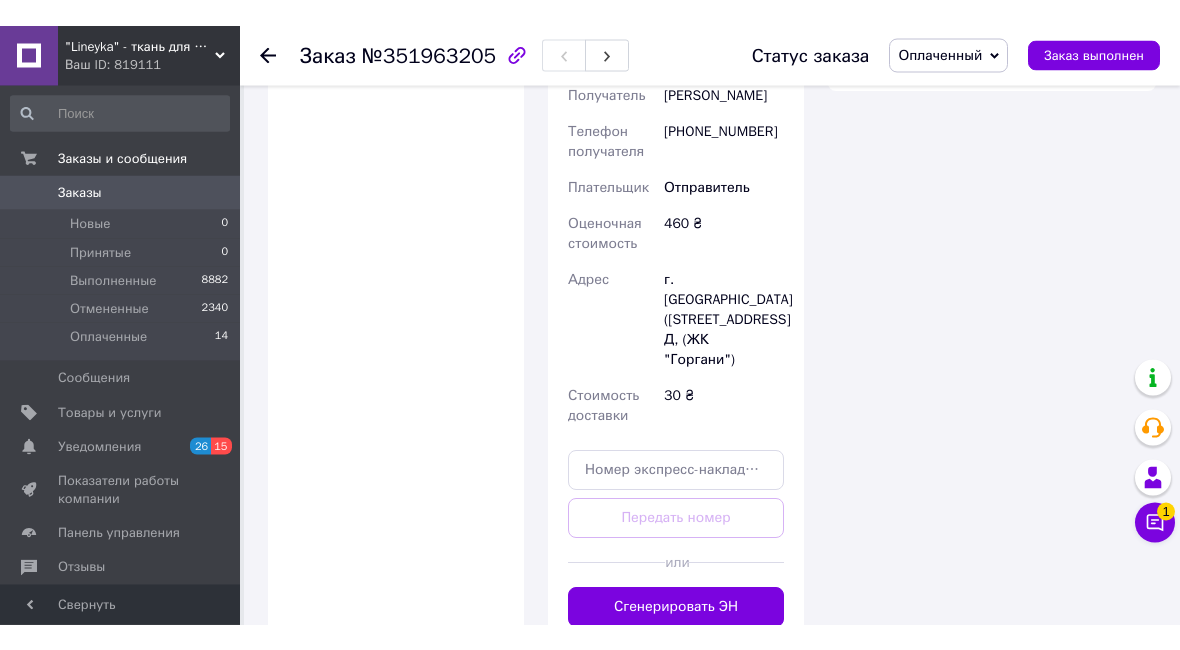 scroll, scrollTop: 1422, scrollLeft: 0, axis: vertical 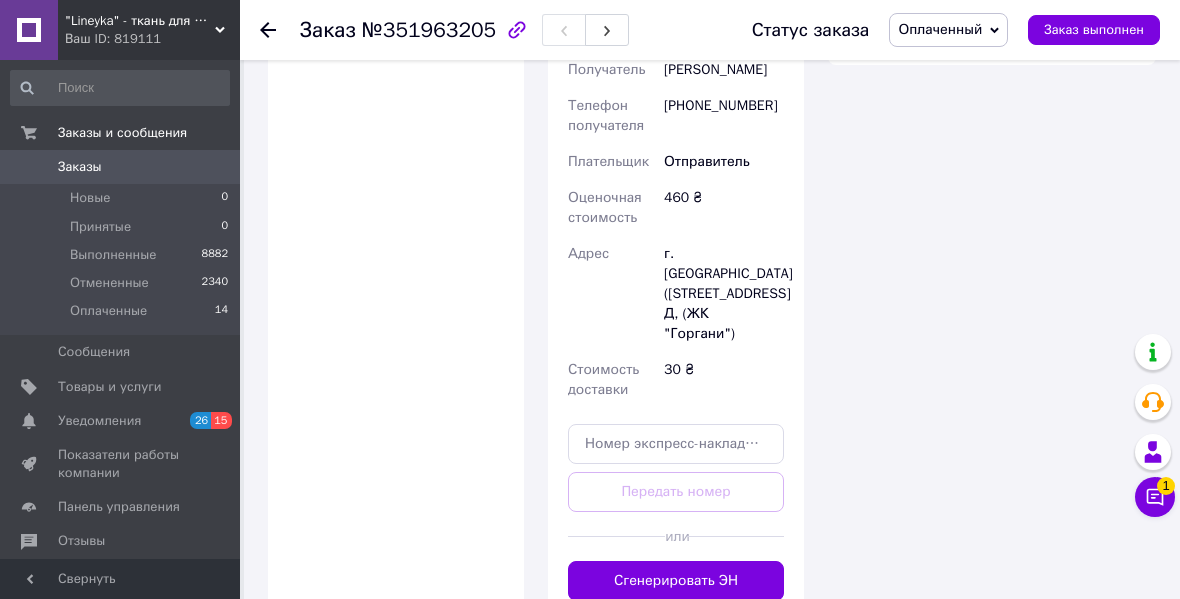 click on "Сгенерировать ЭН" at bounding box center [676, 581] 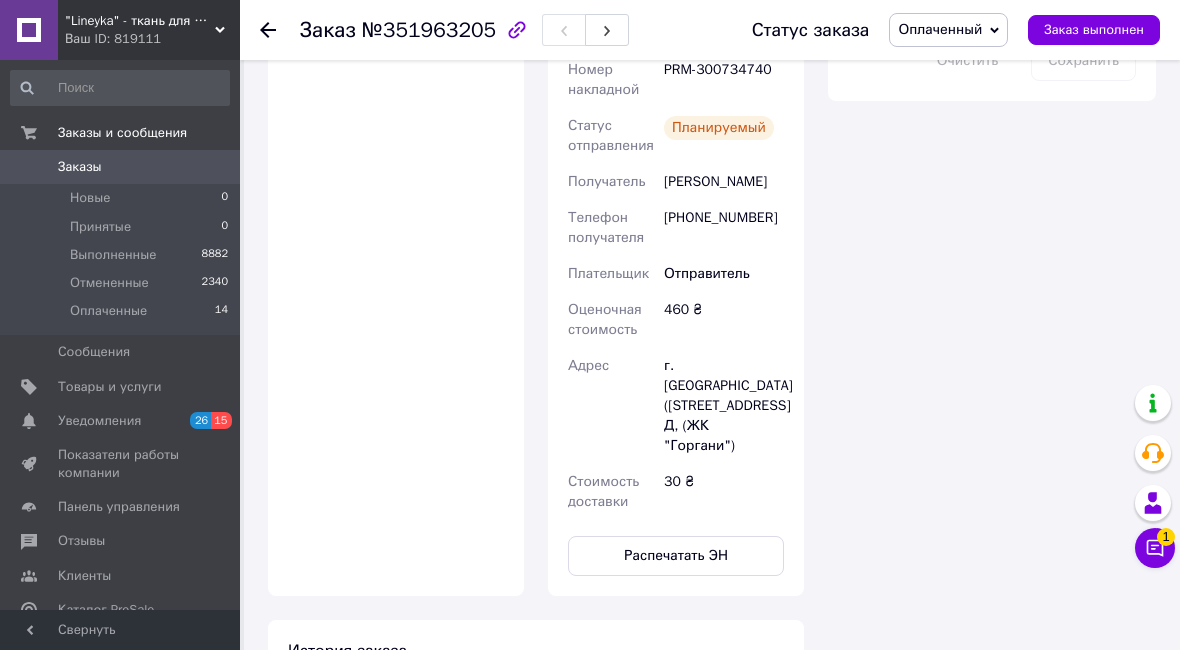 click on "Распечатать ЭН" at bounding box center (676, 556) 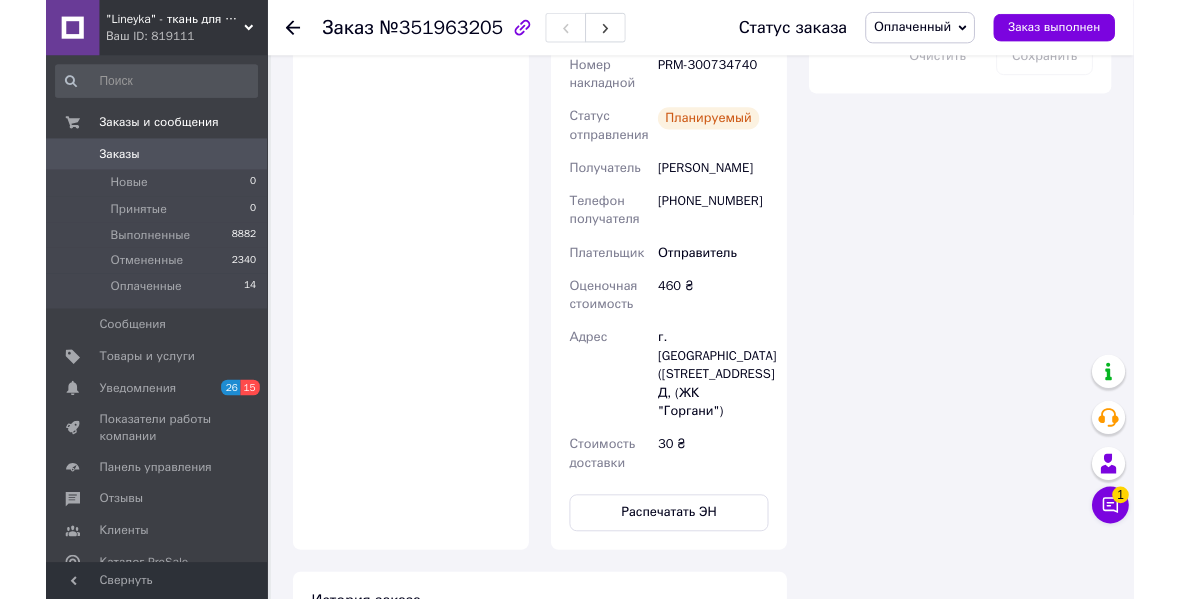 scroll, scrollTop: 1455, scrollLeft: 0, axis: vertical 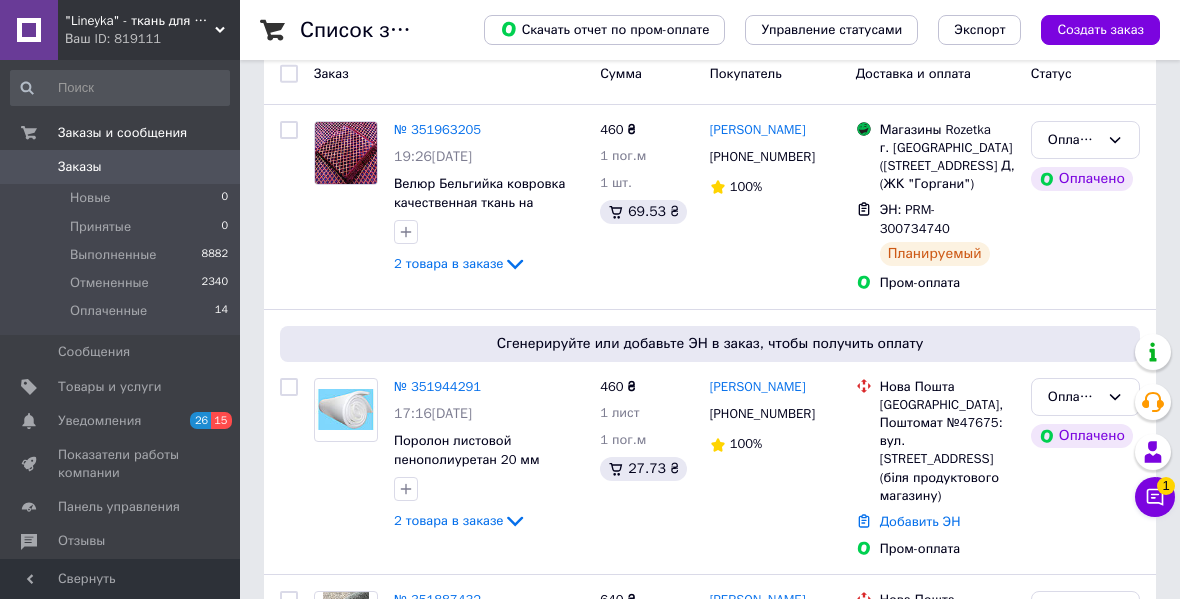 click on "№ 351944291" at bounding box center [437, 386] 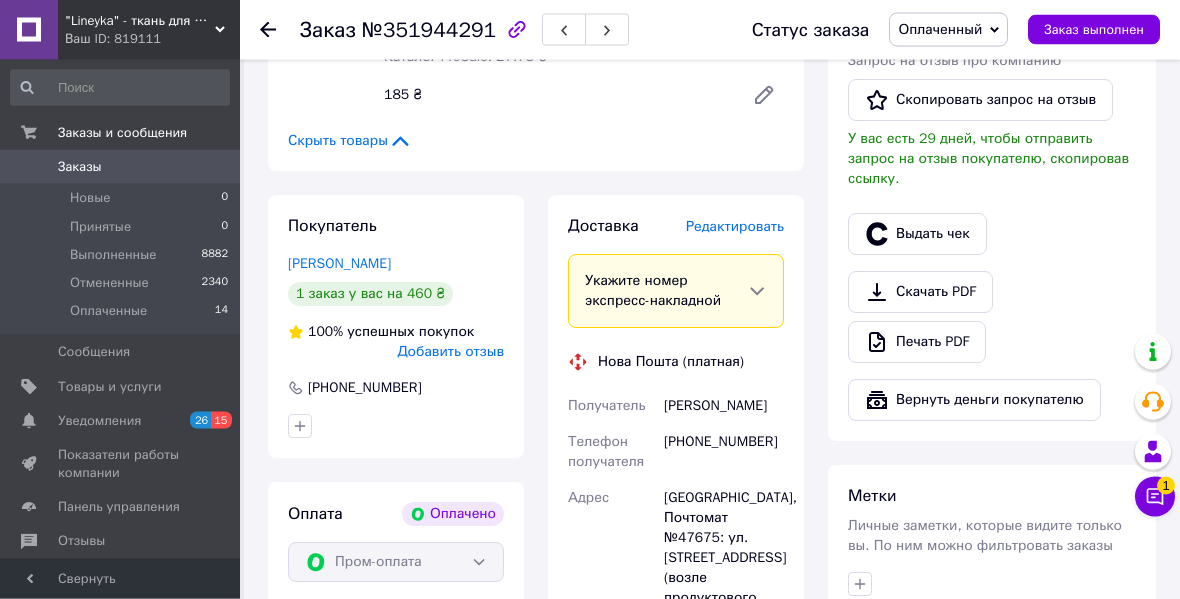 click on "Редактировать" at bounding box center [735, 227] 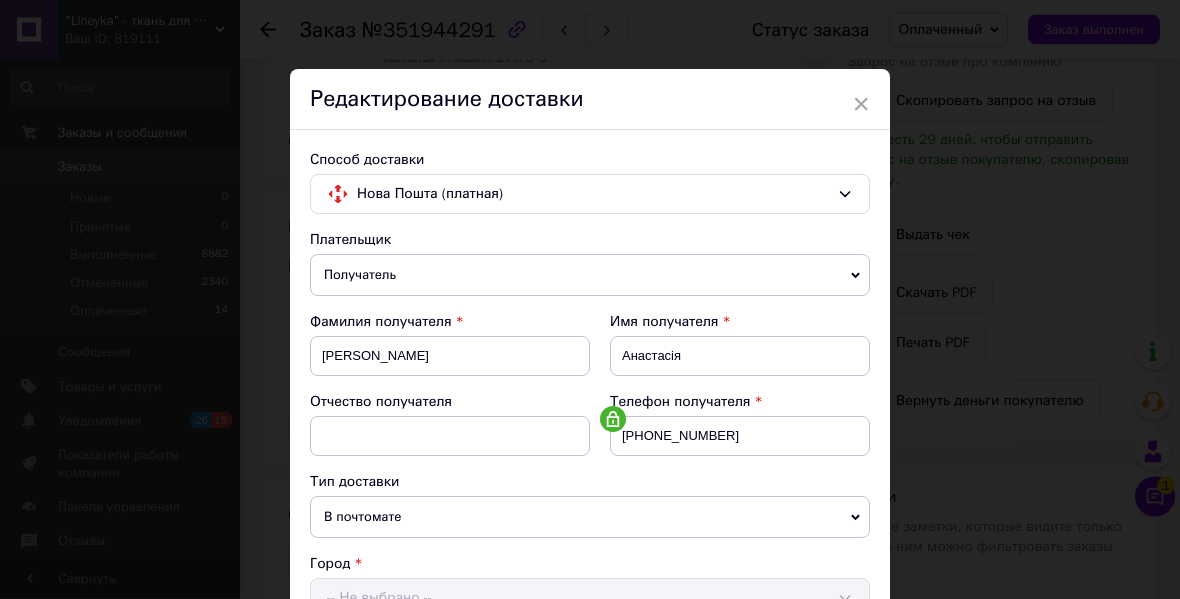 scroll, scrollTop: 618, scrollLeft: 0, axis: vertical 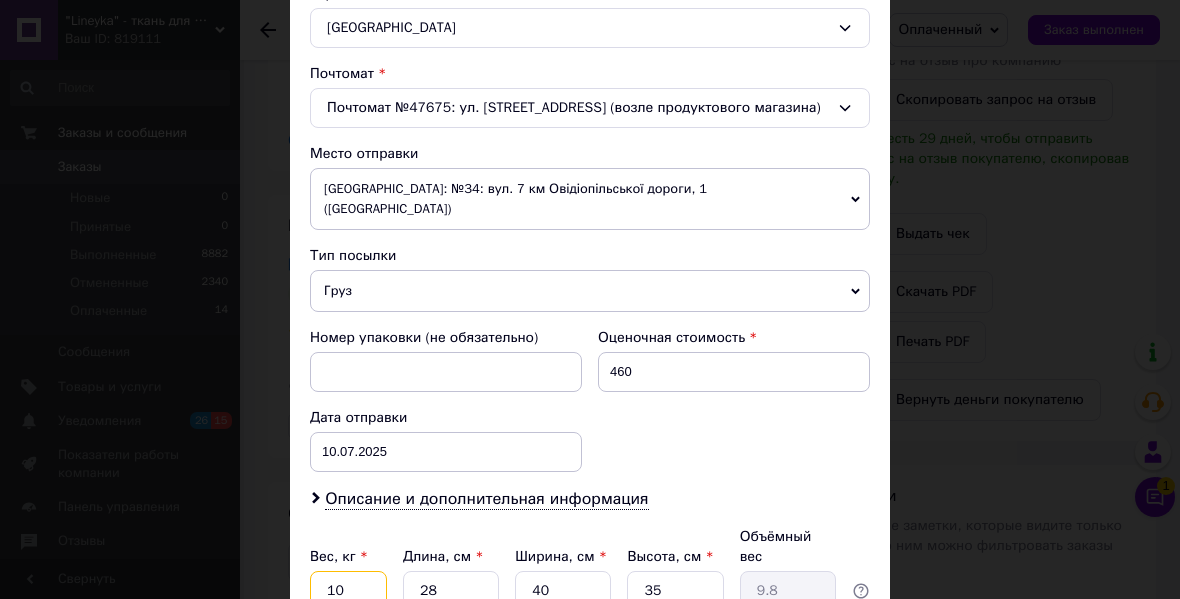 click on "10" at bounding box center [348, 591] 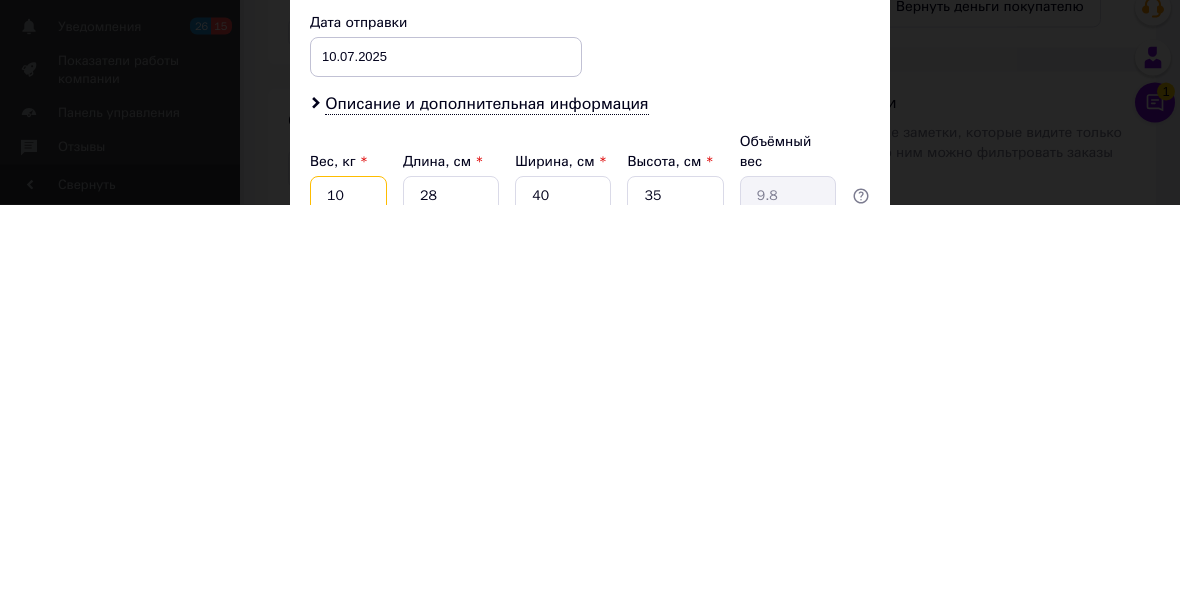 type on "1" 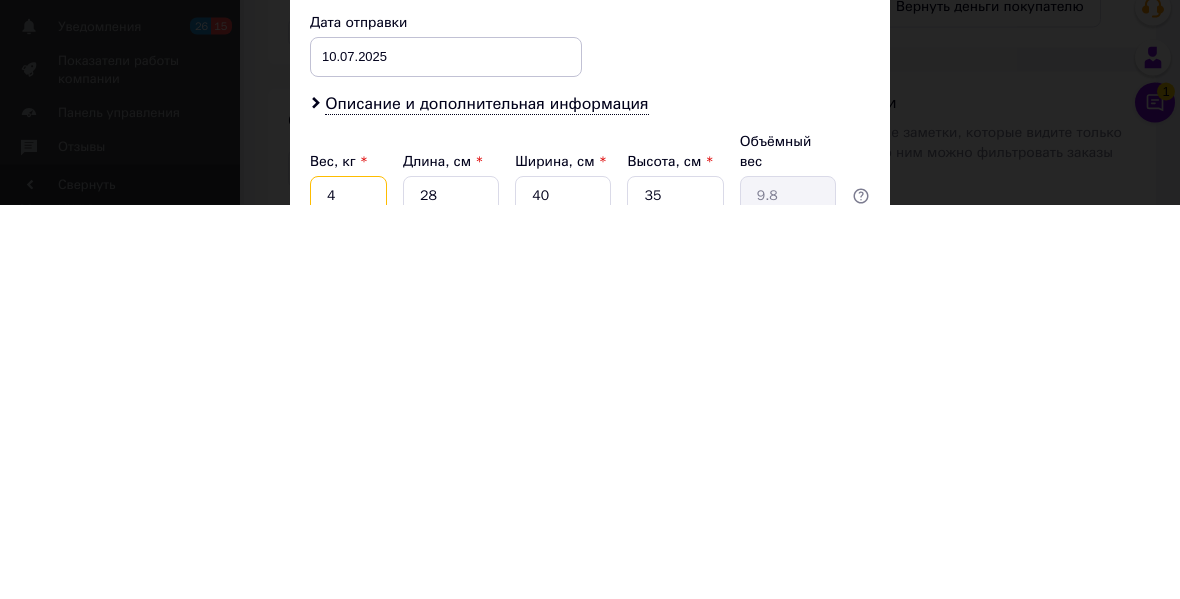 type on "4" 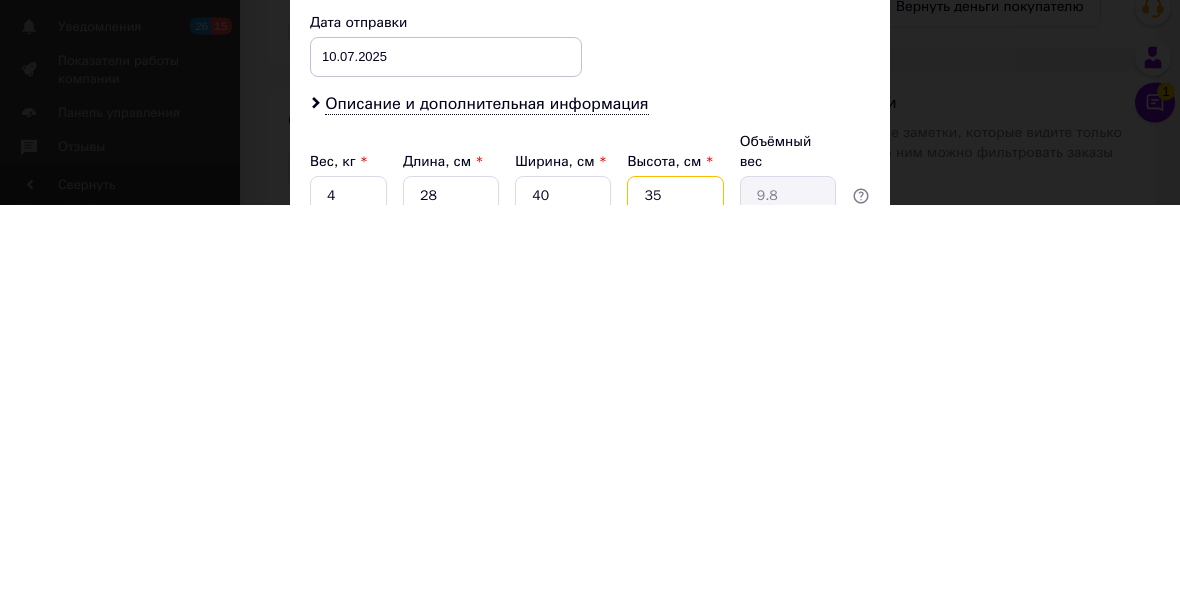 click on "35" at bounding box center [675, 591] 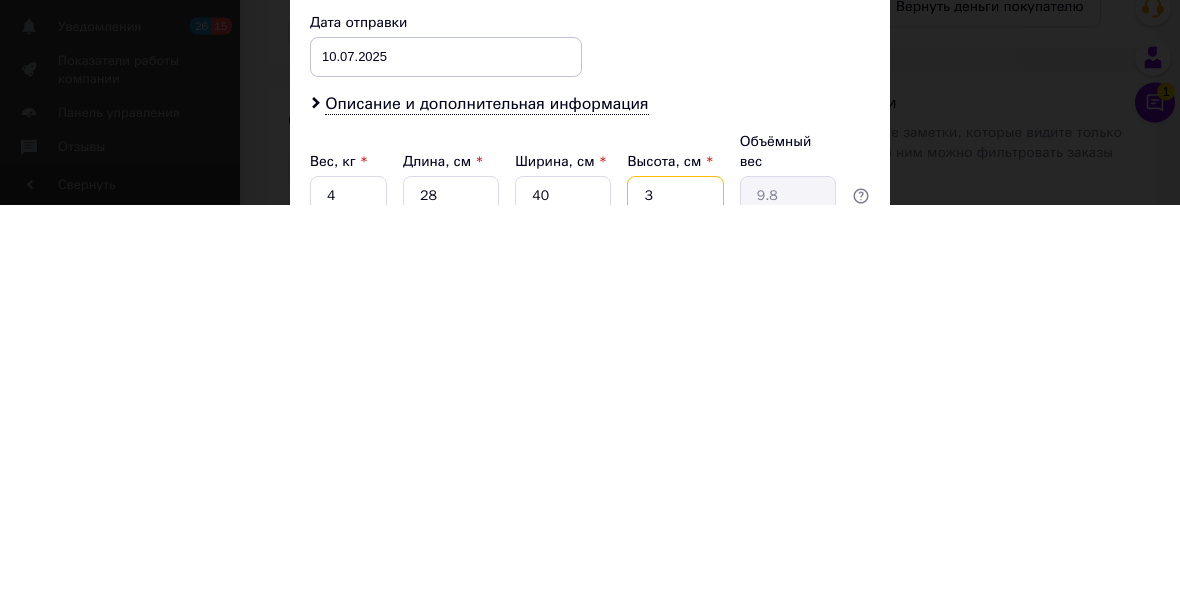 type on "0.84" 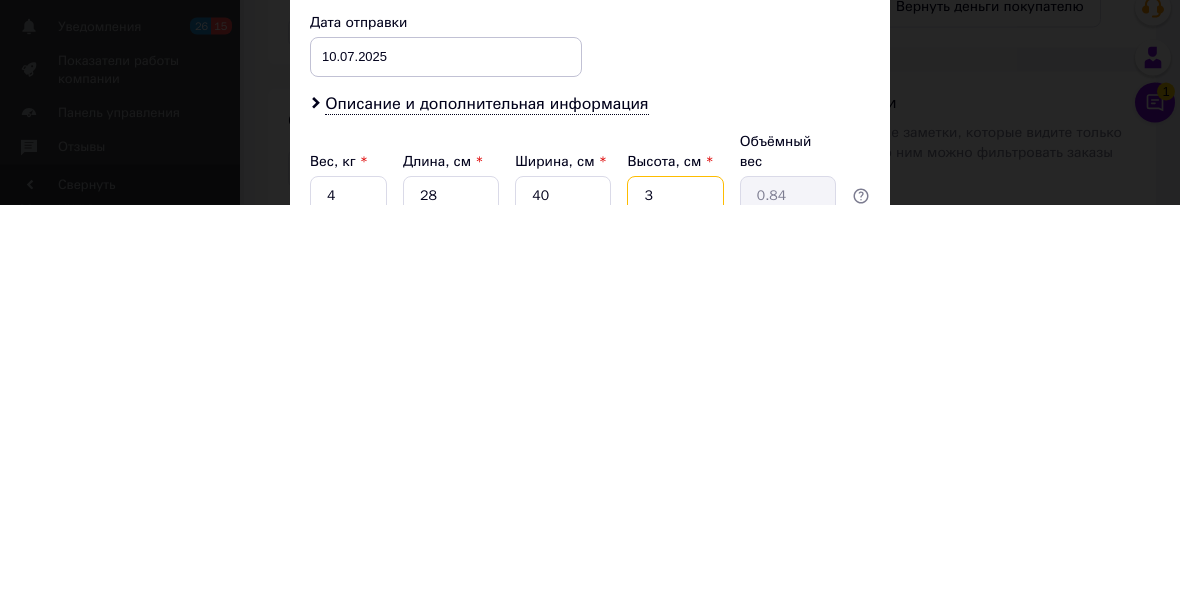 type 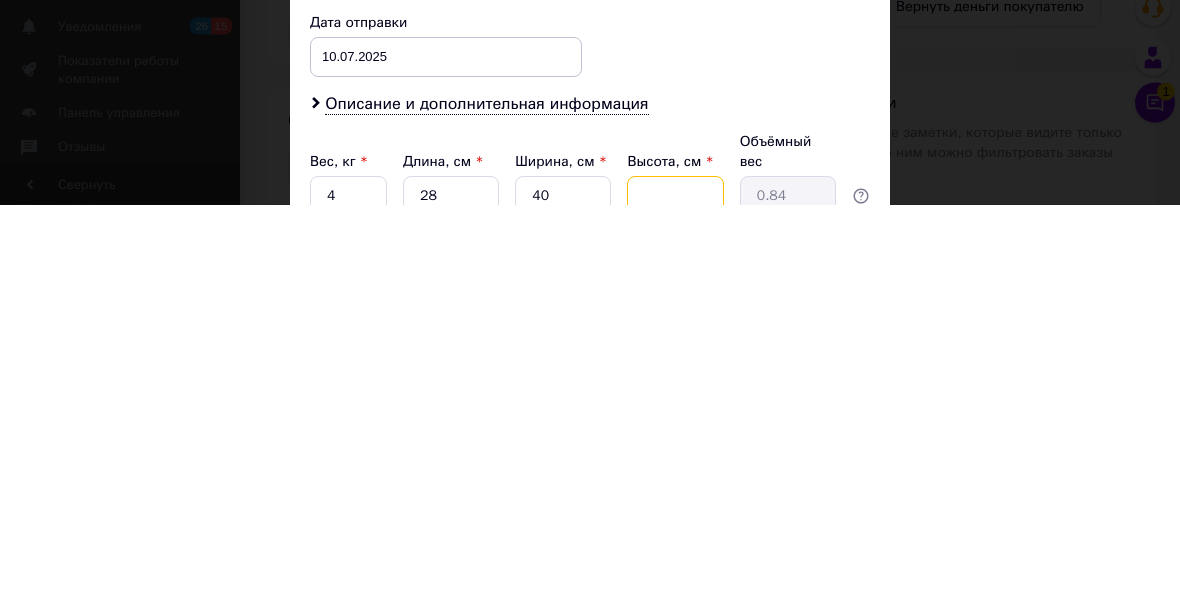 type 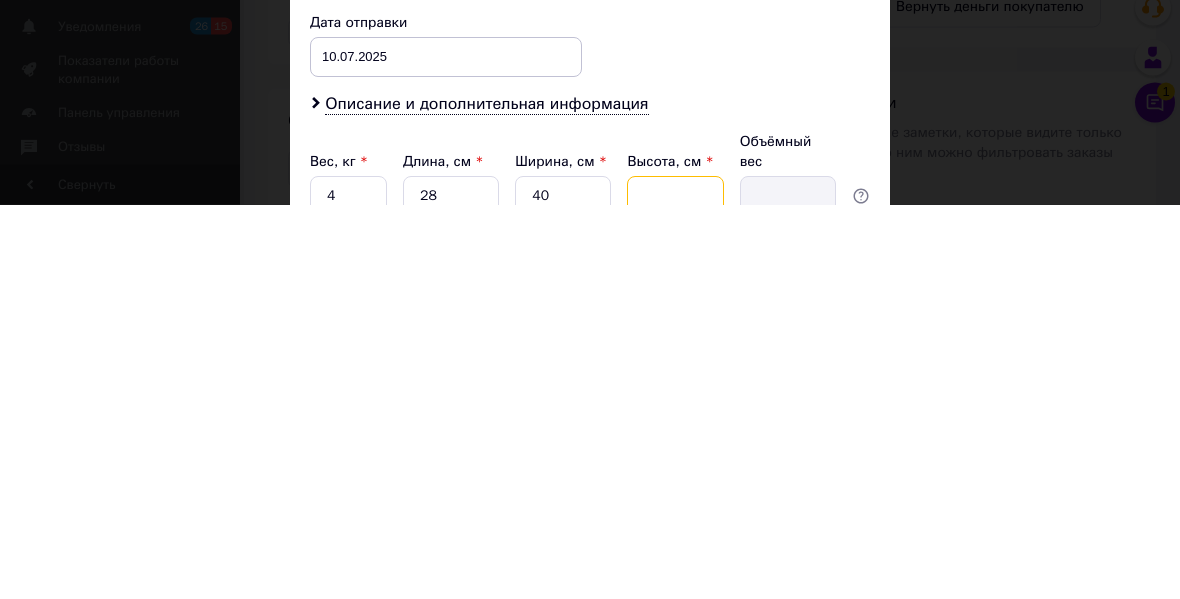 type on "1" 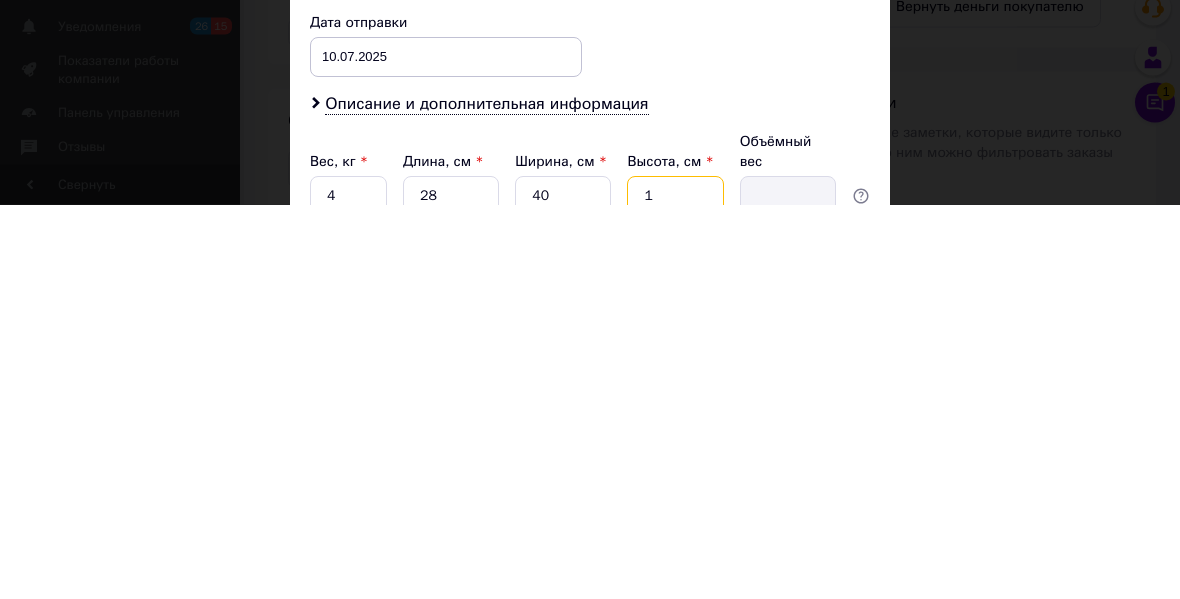 type on "0.28" 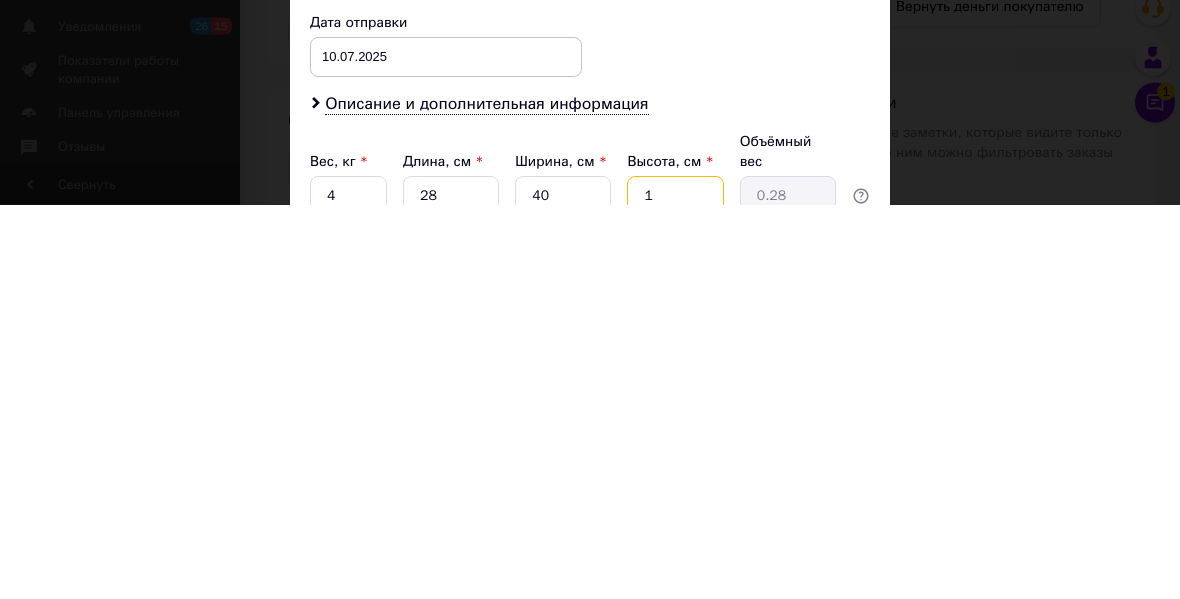 type on "10" 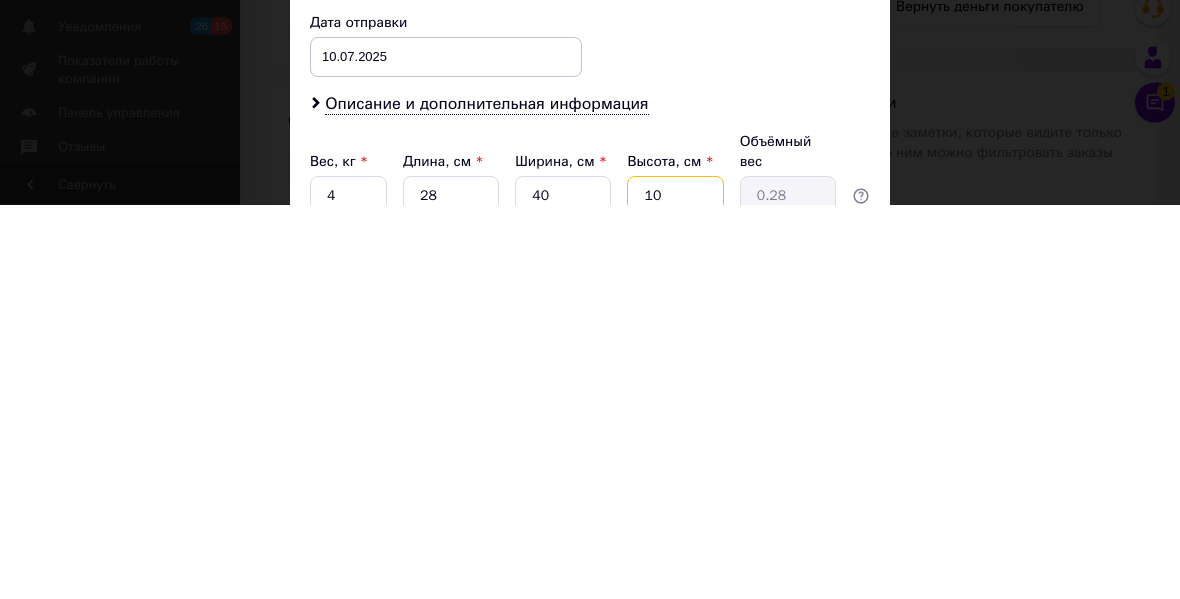 type on "2.8" 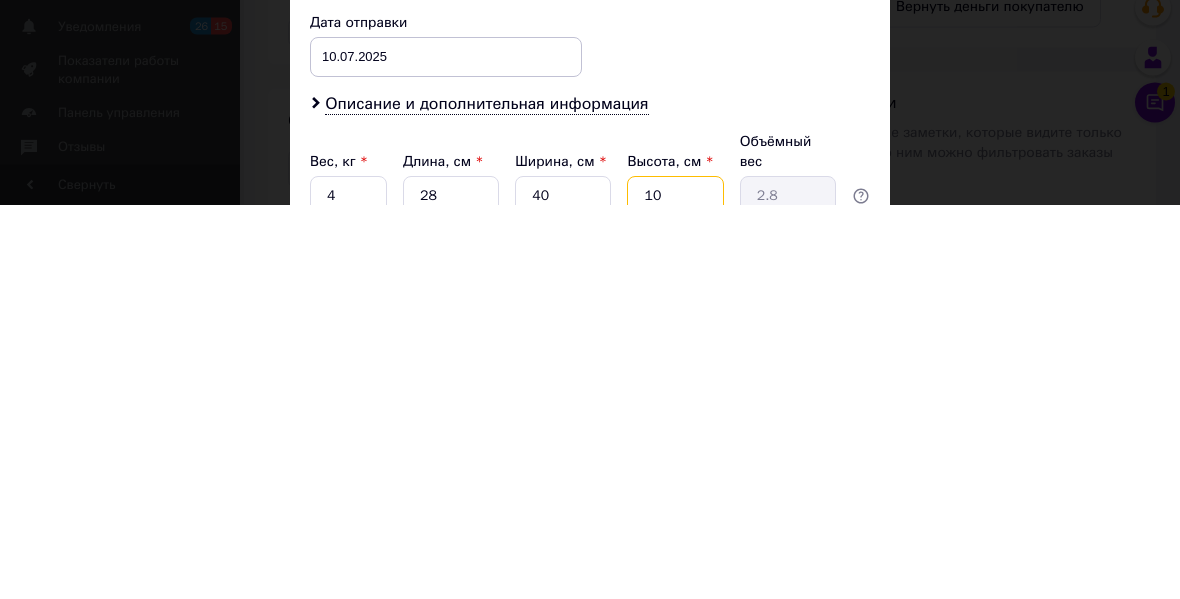 type on "1" 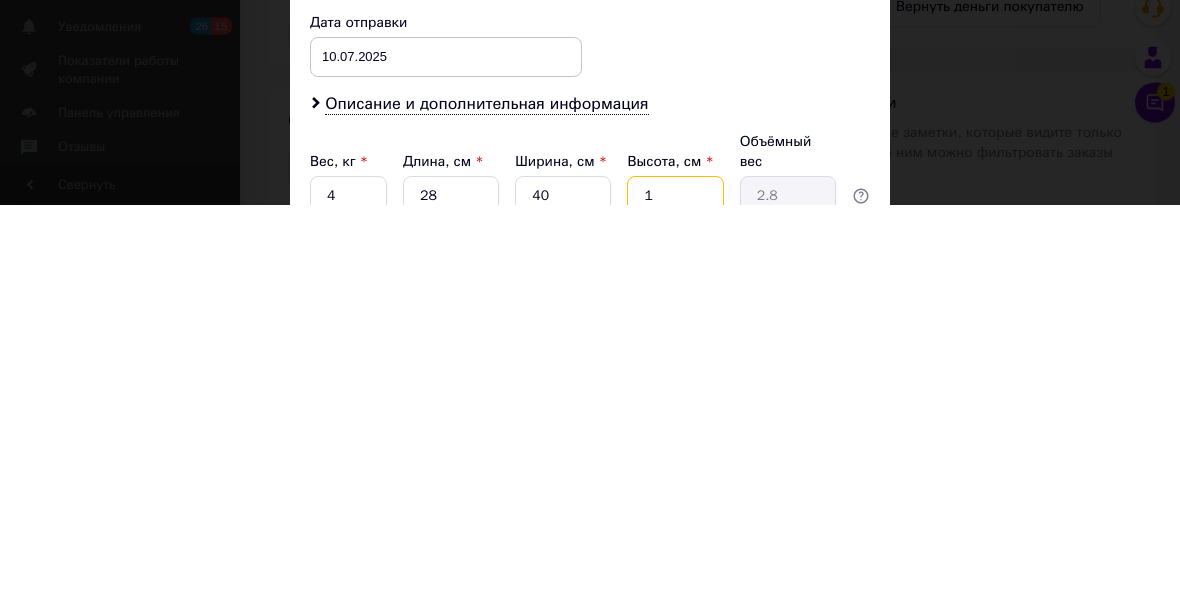type on "0.28" 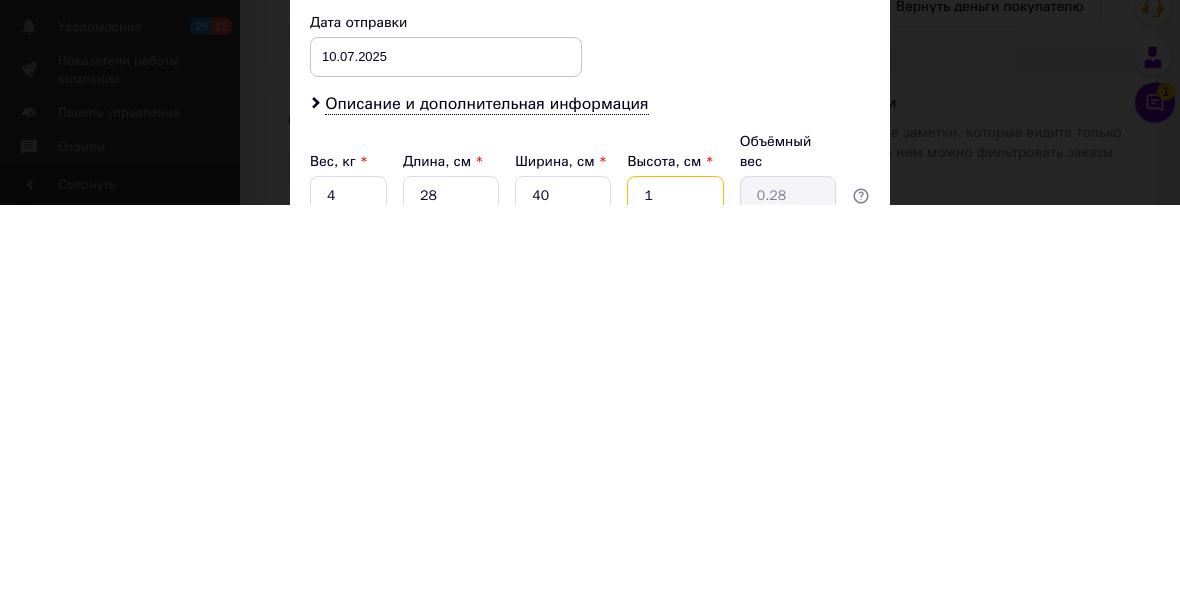 type on "15" 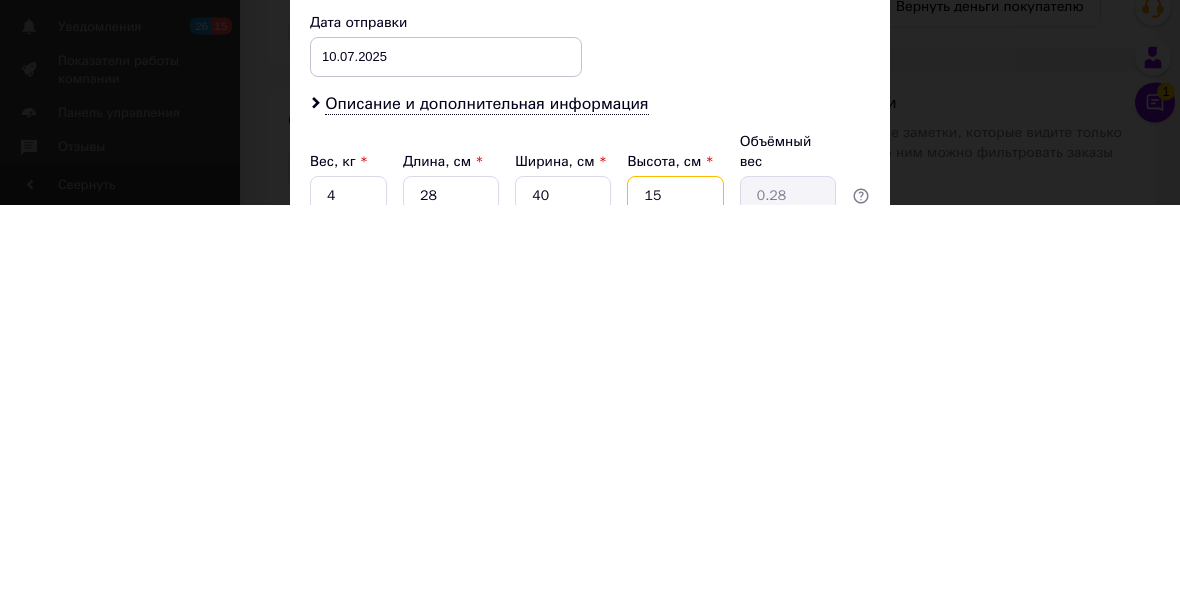 type on "4.2" 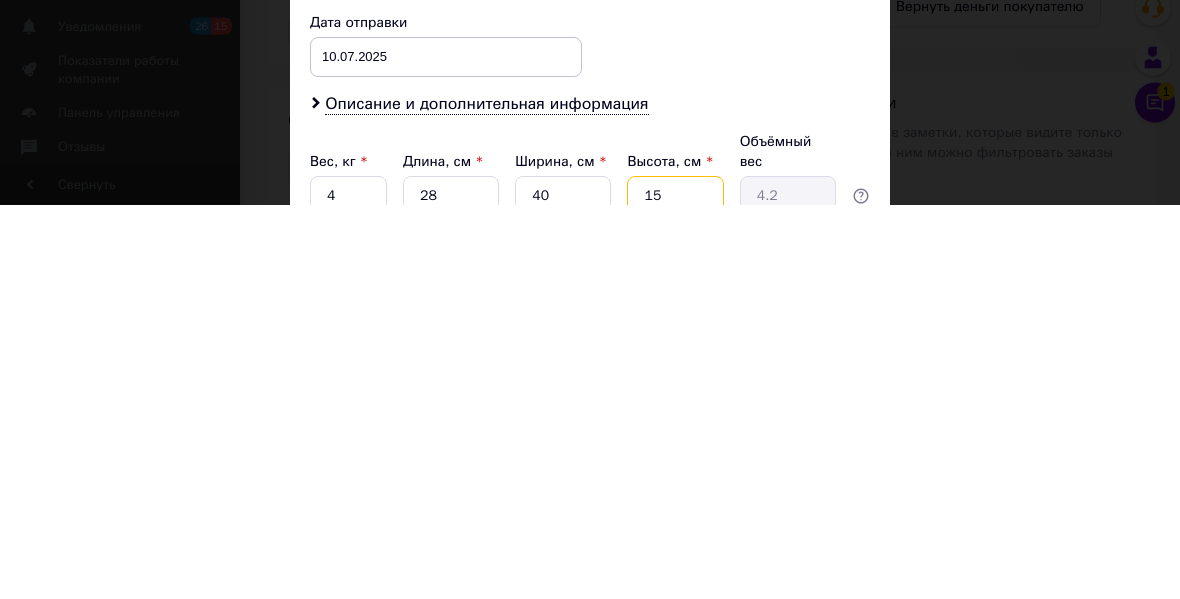 type on "1" 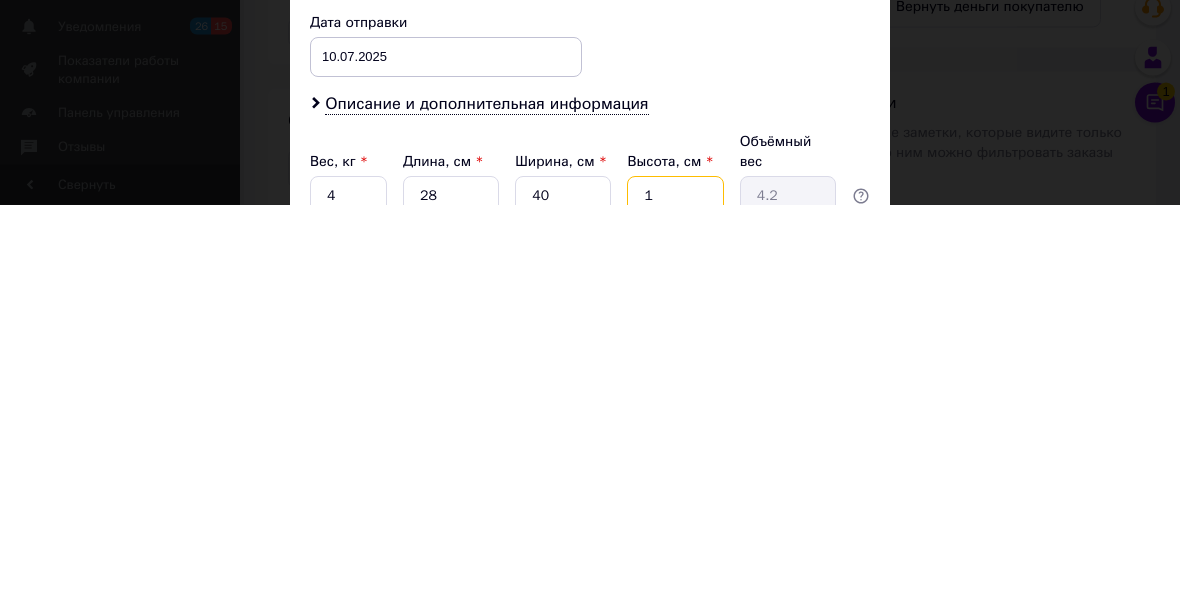 type on "0.28" 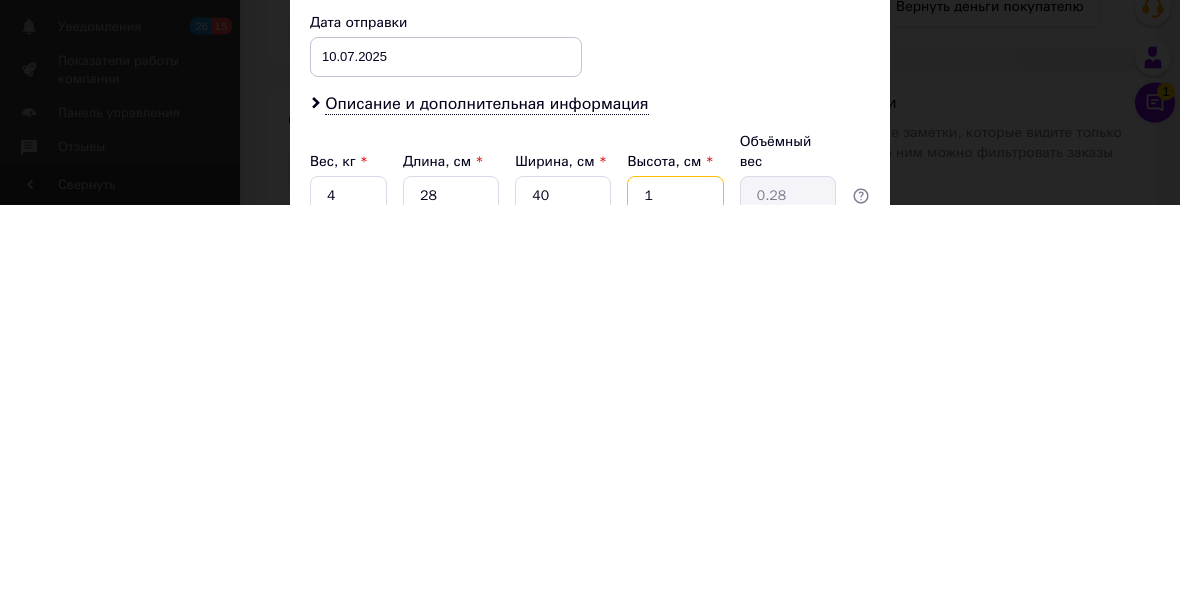 type 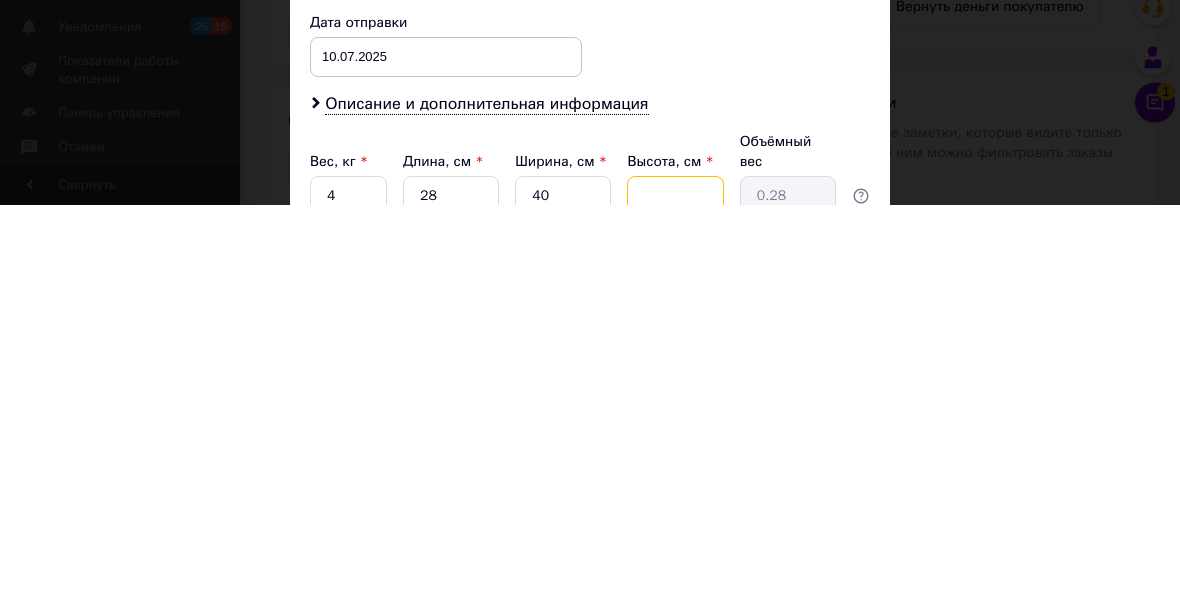 type 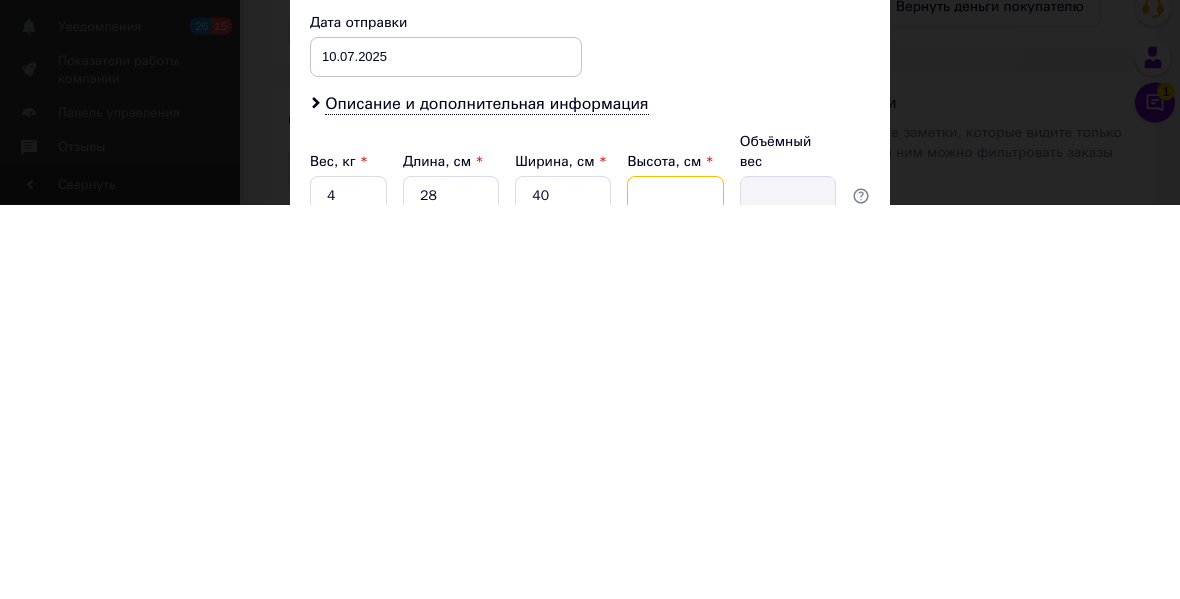 type on "2" 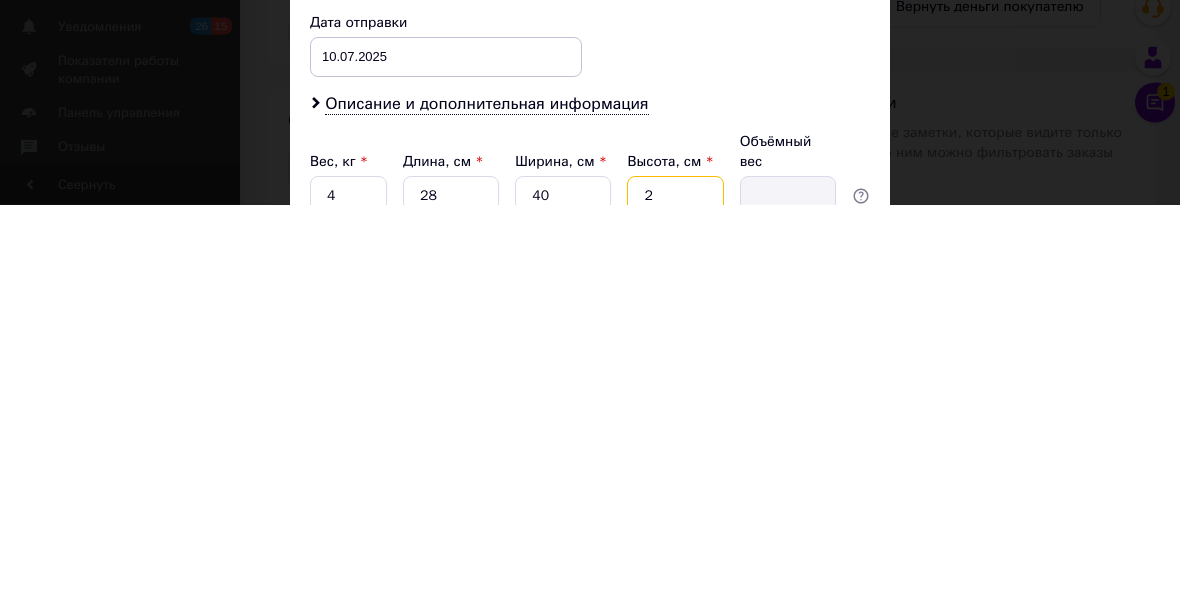 type on "0.56" 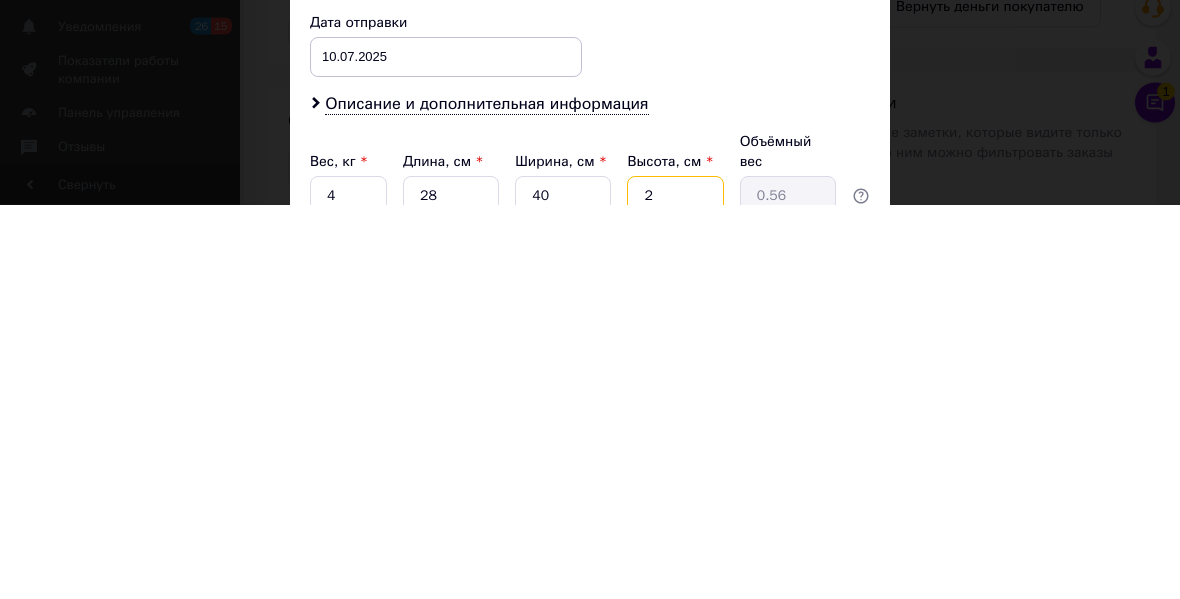 type on "20" 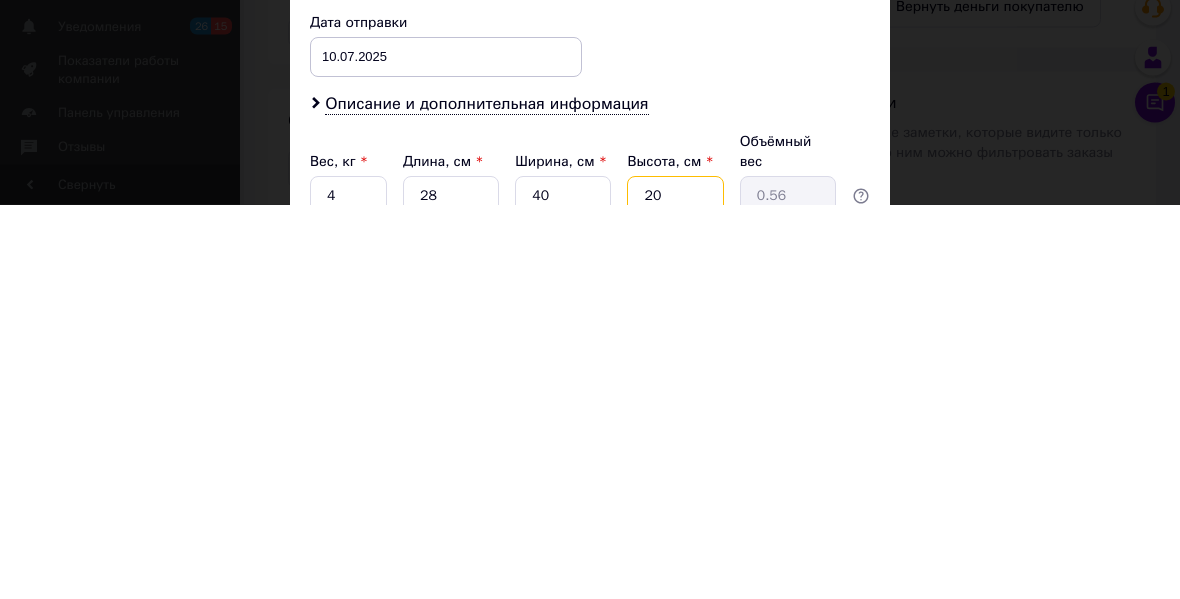 type on "5.6" 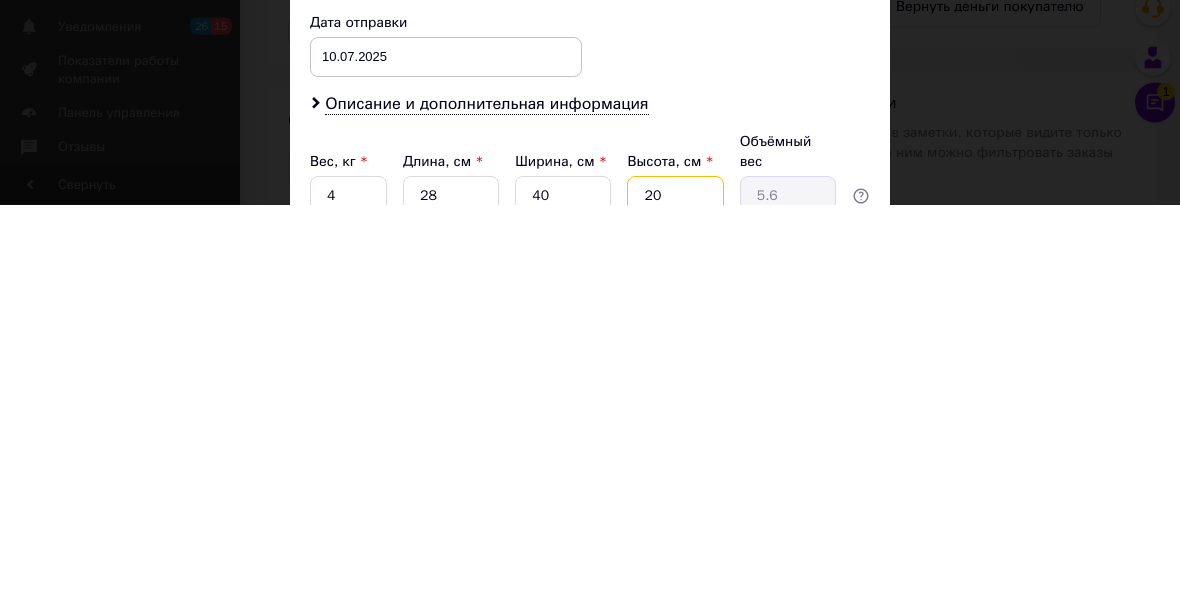type on "20" 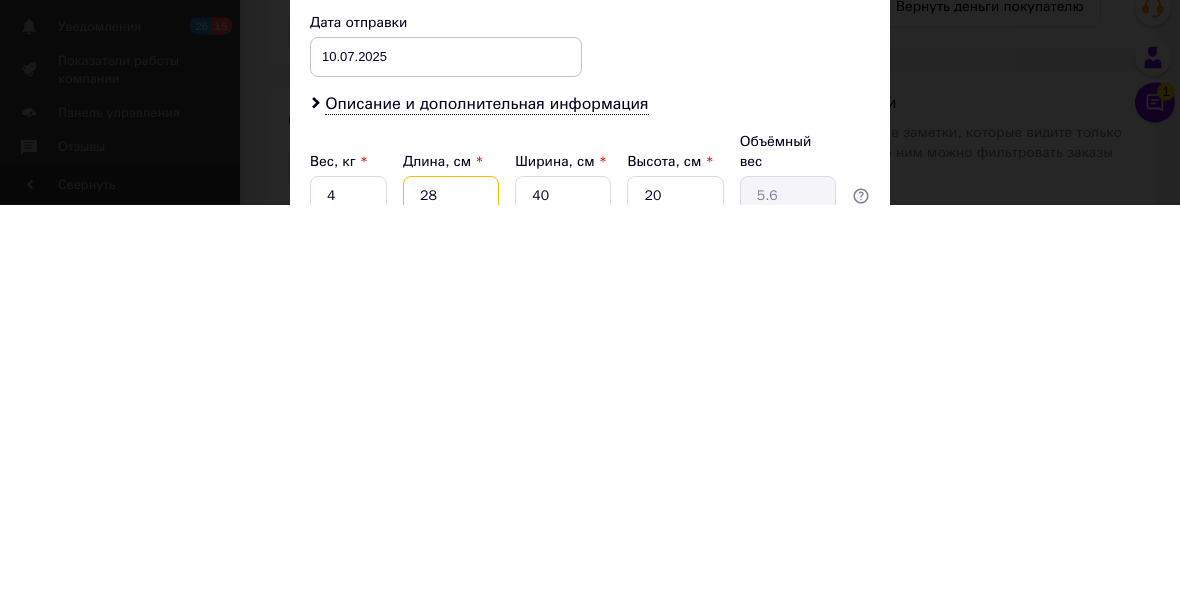 click on "28" at bounding box center [451, 591] 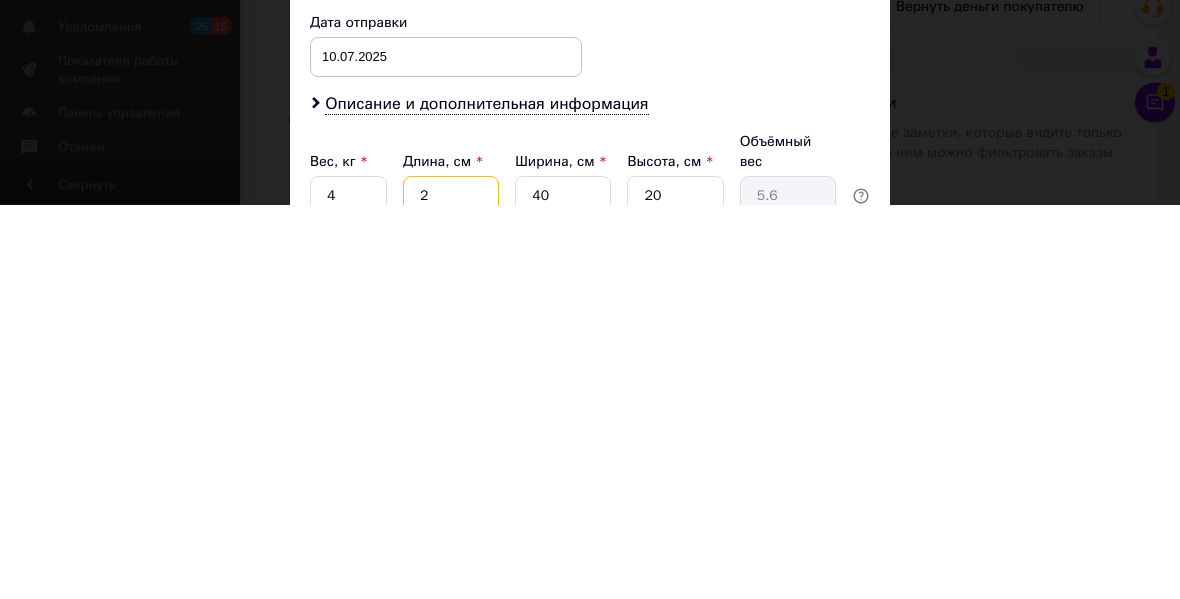type on "0.4" 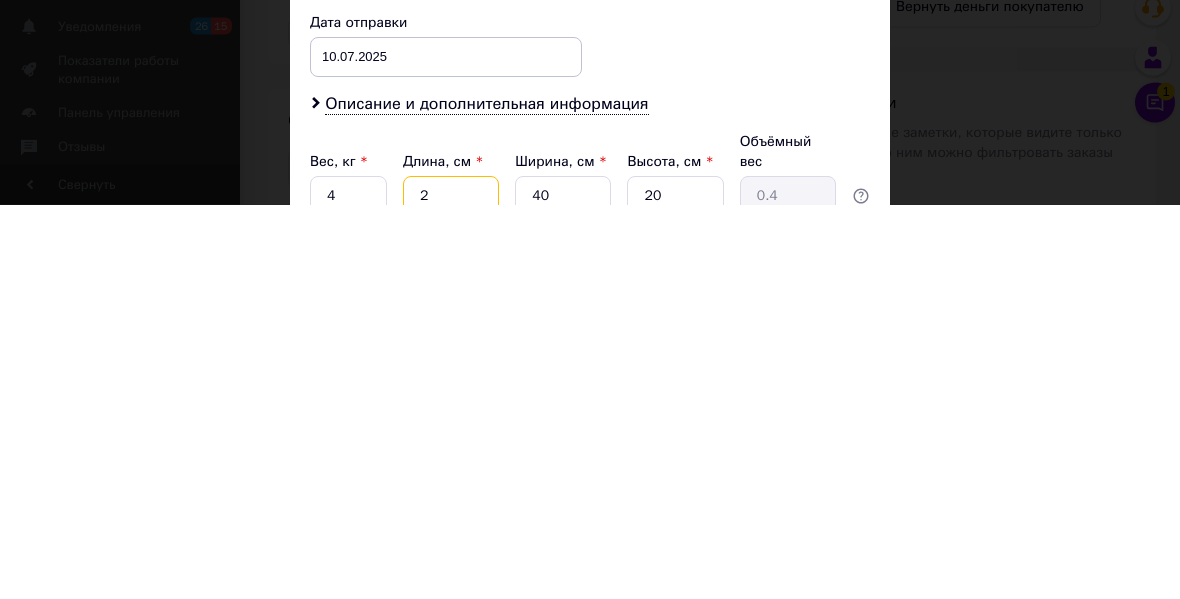 type on "20" 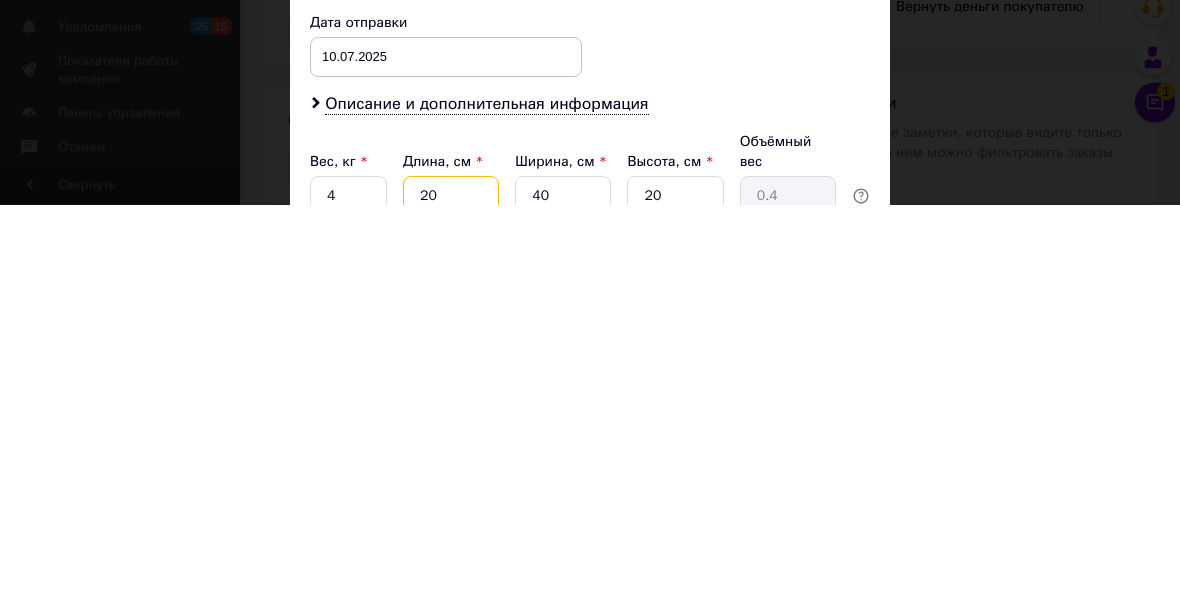 type on "4" 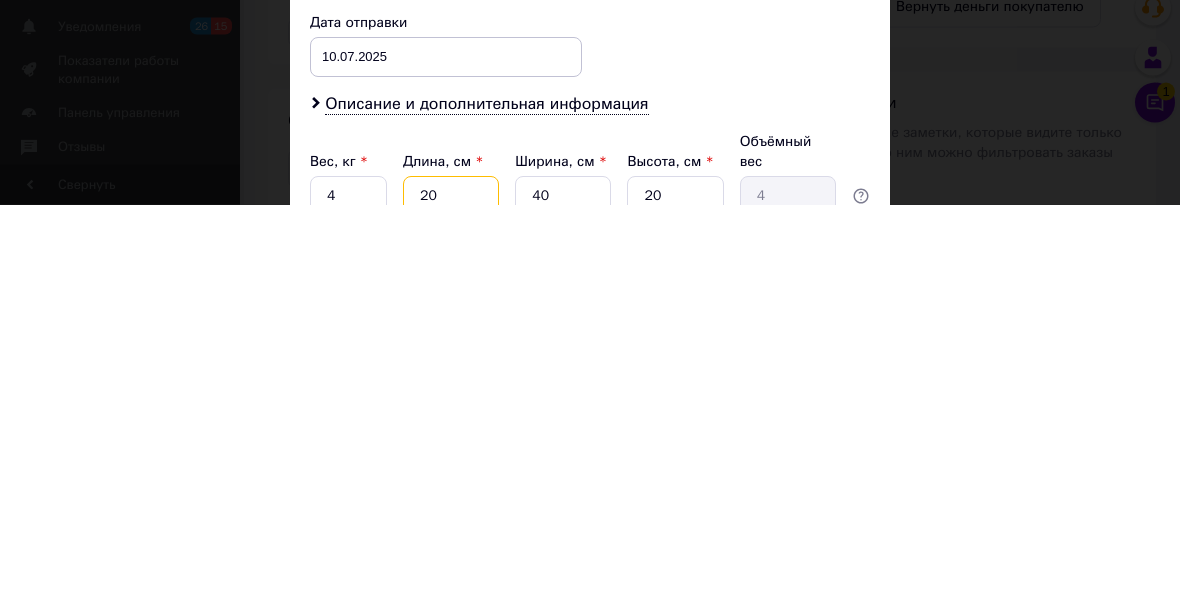 type on "20" 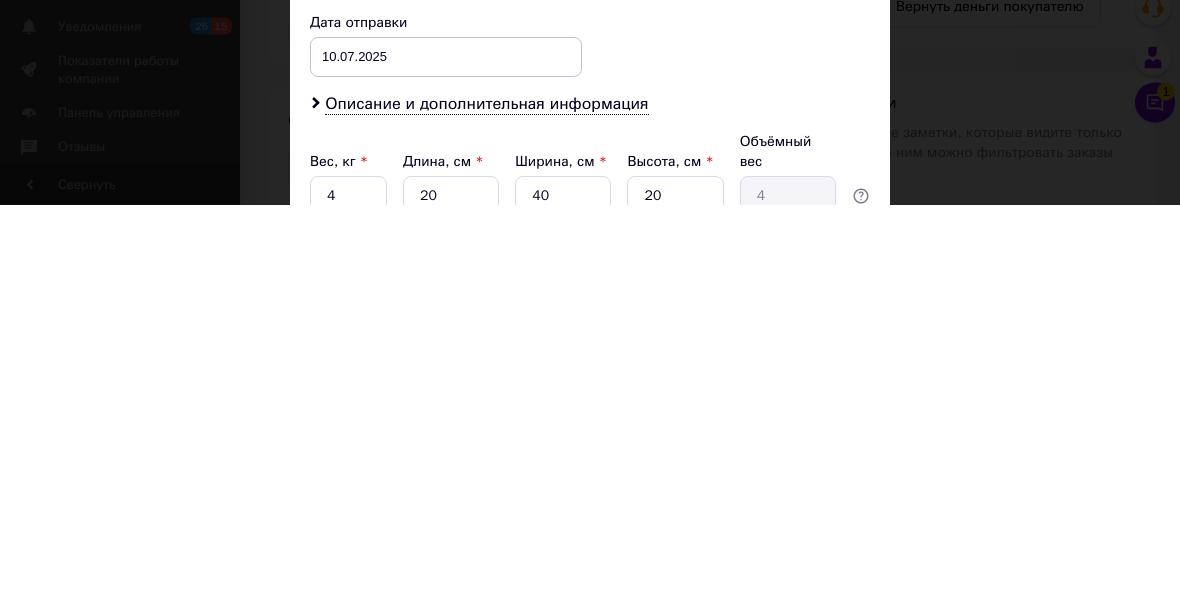 click on "Сохранить" at bounding box center (816, 687) 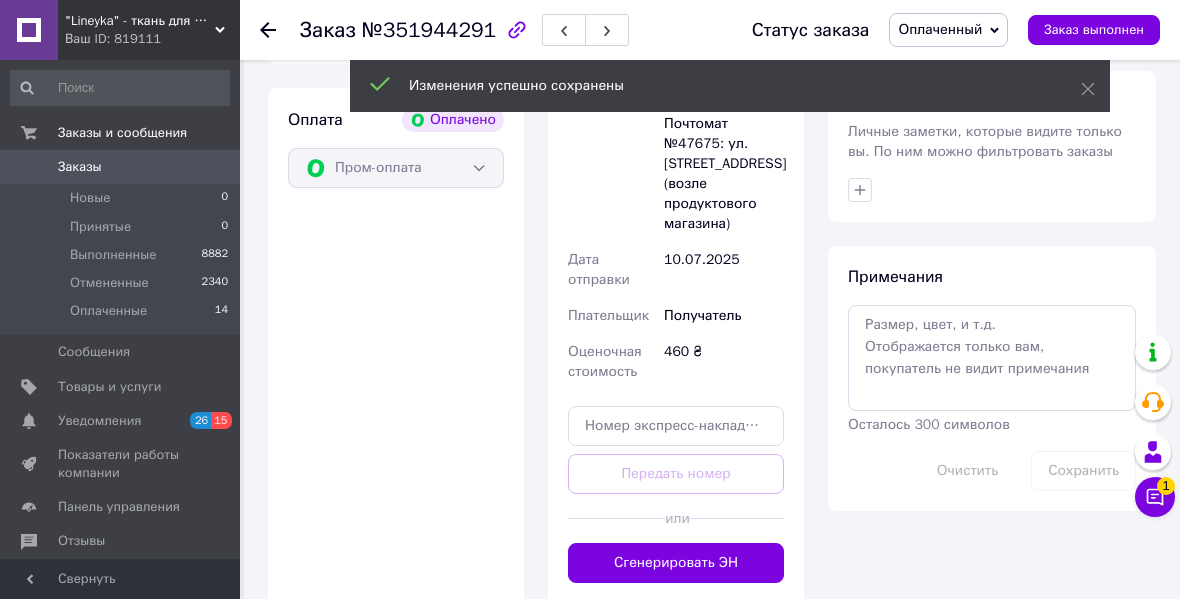 click on "Сгенерировать ЭН" at bounding box center (676, 563) 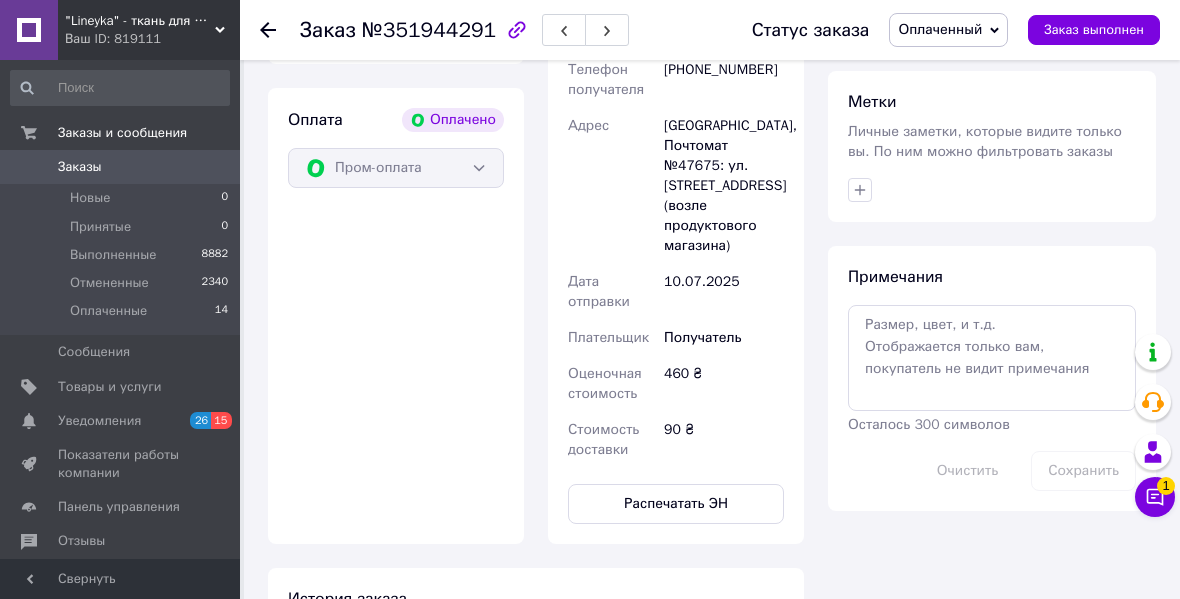 click on "Уведомления 26 15" at bounding box center (120, 421) 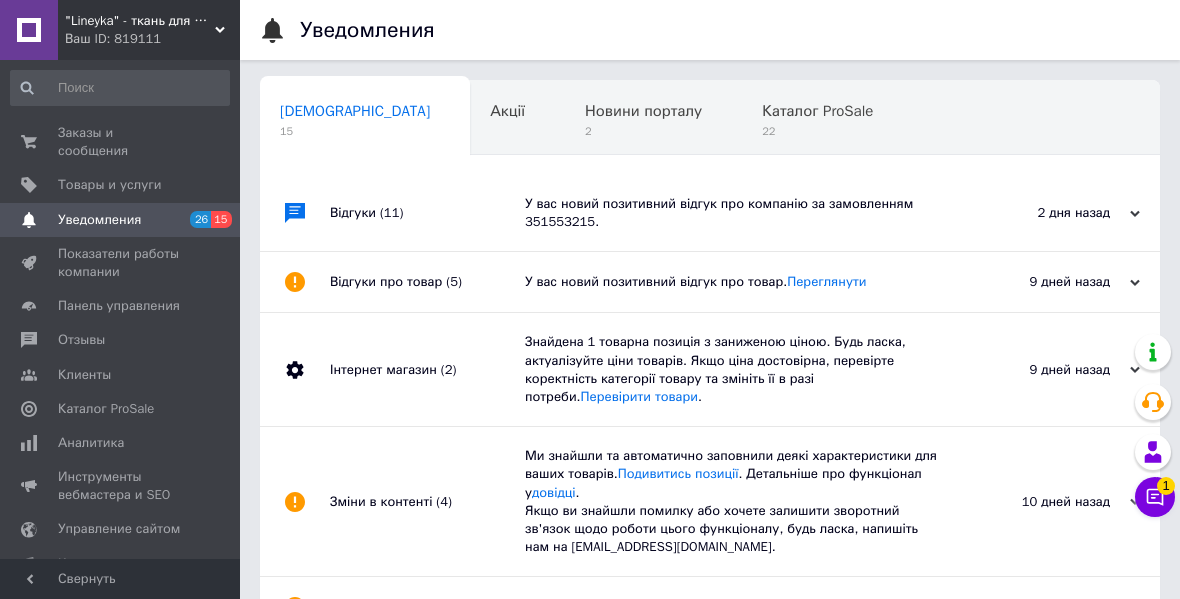 scroll, scrollTop: 0, scrollLeft: 10, axis: horizontal 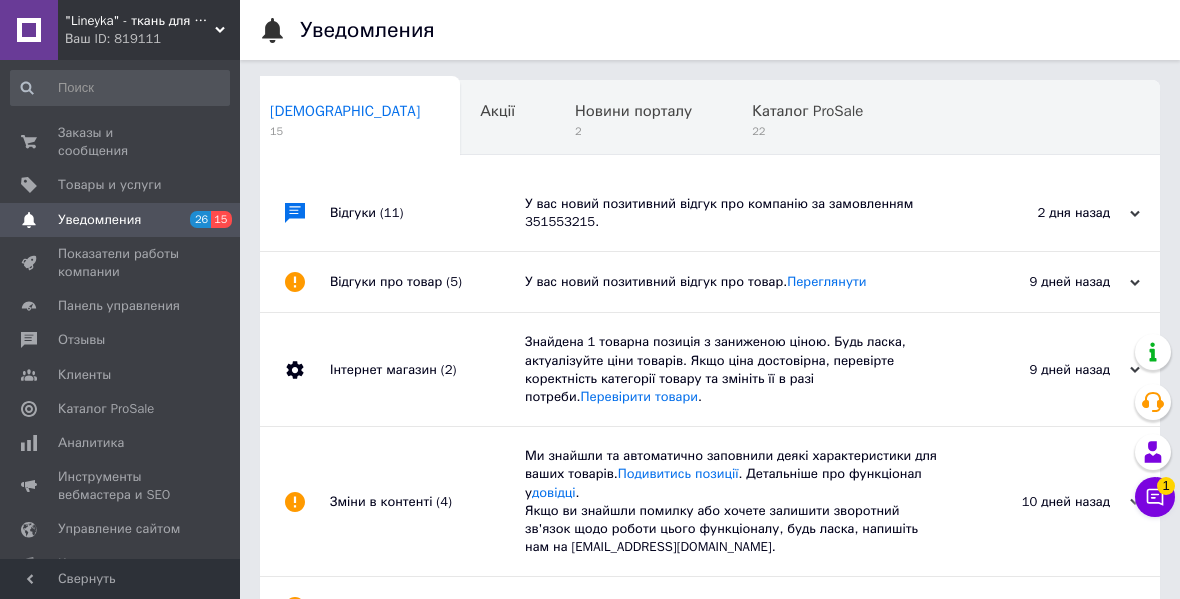click on "Повторне списання комісії за СРА замовлення" at bounding box center [732, 607] 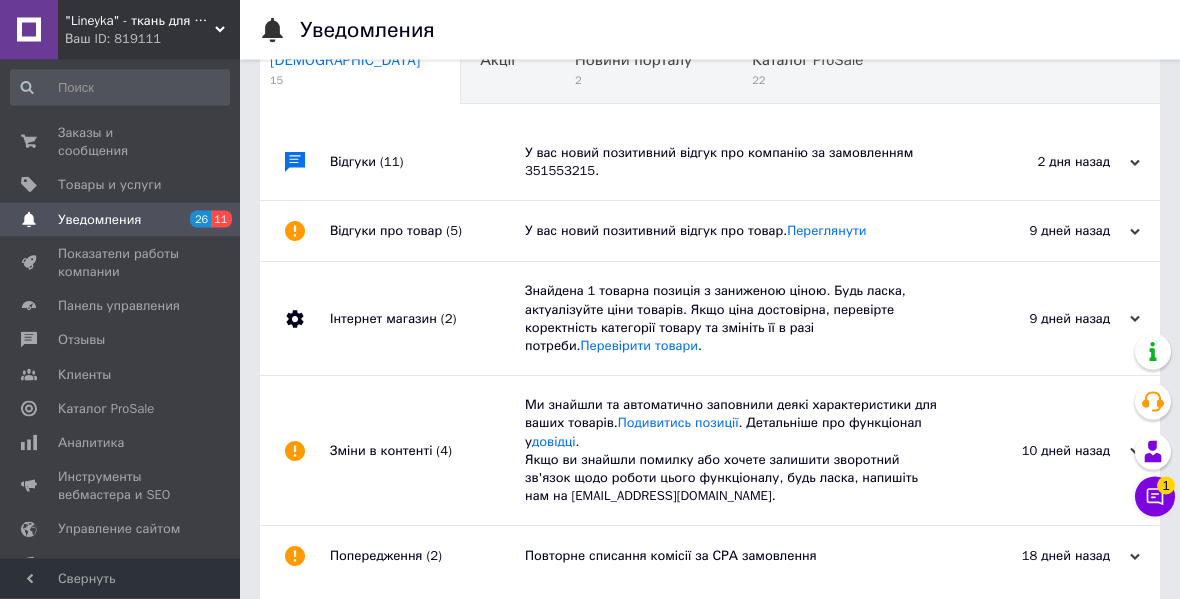scroll, scrollTop: 0, scrollLeft: 0, axis: both 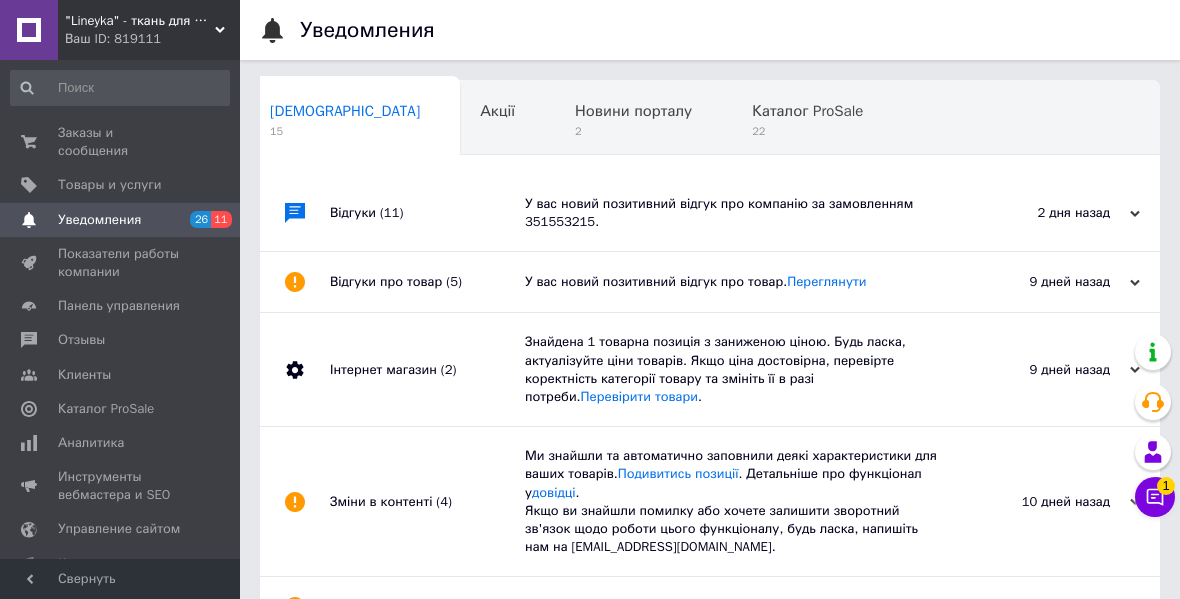 click on "Попередження   (2)" at bounding box center (427, 607) 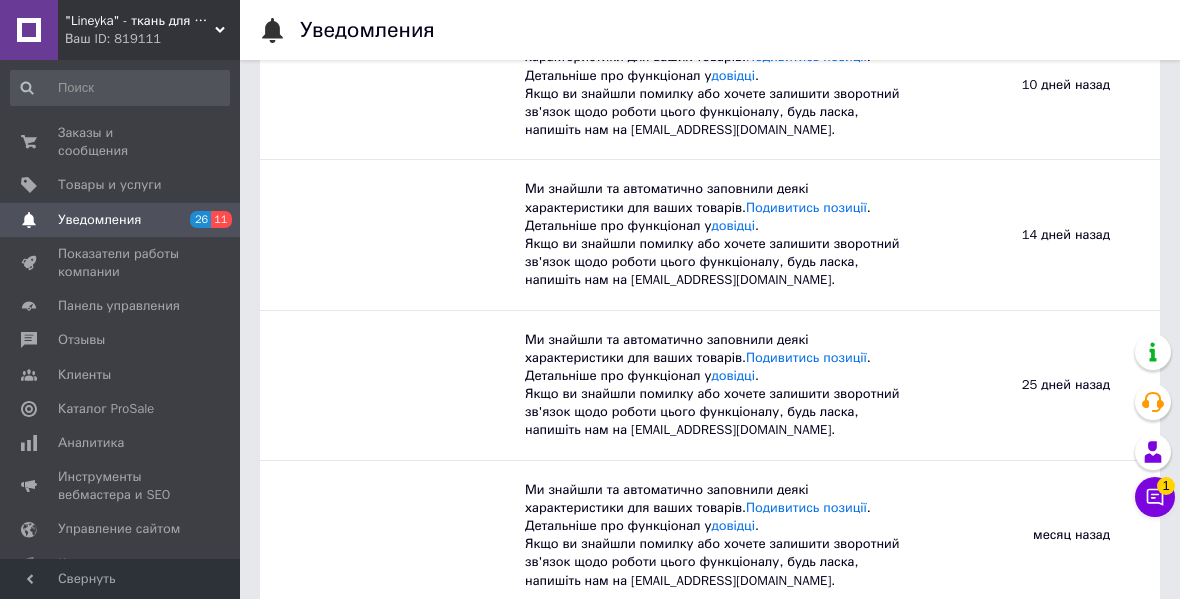 scroll, scrollTop: 575, scrollLeft: 0, axis: vertical 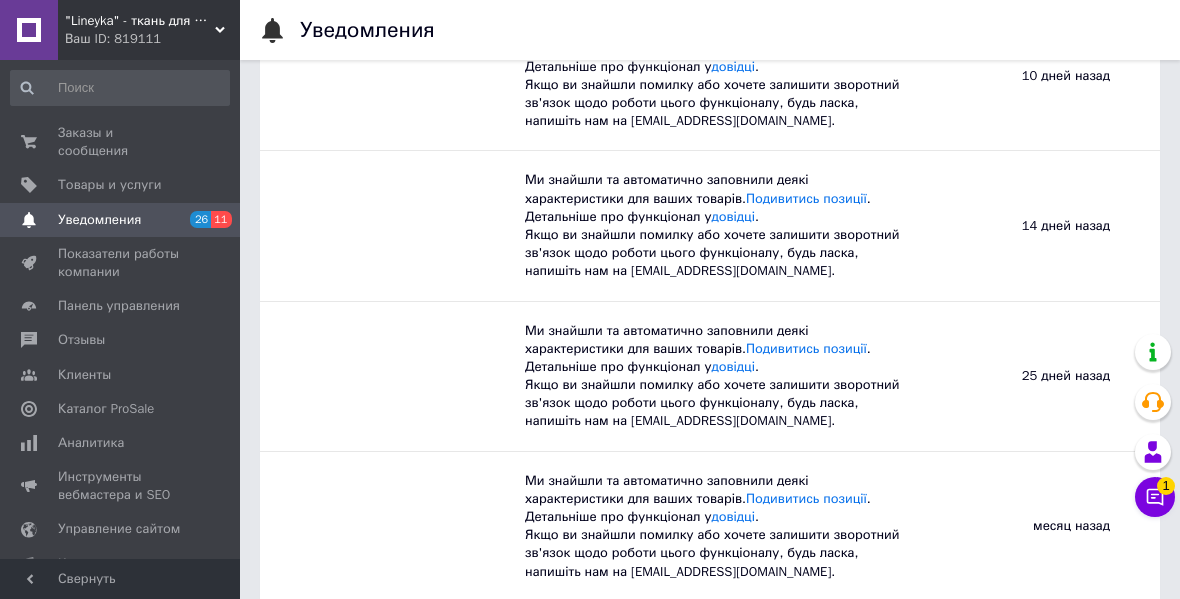 click on "Попередження   (2)" at bounding box center [427, 632] 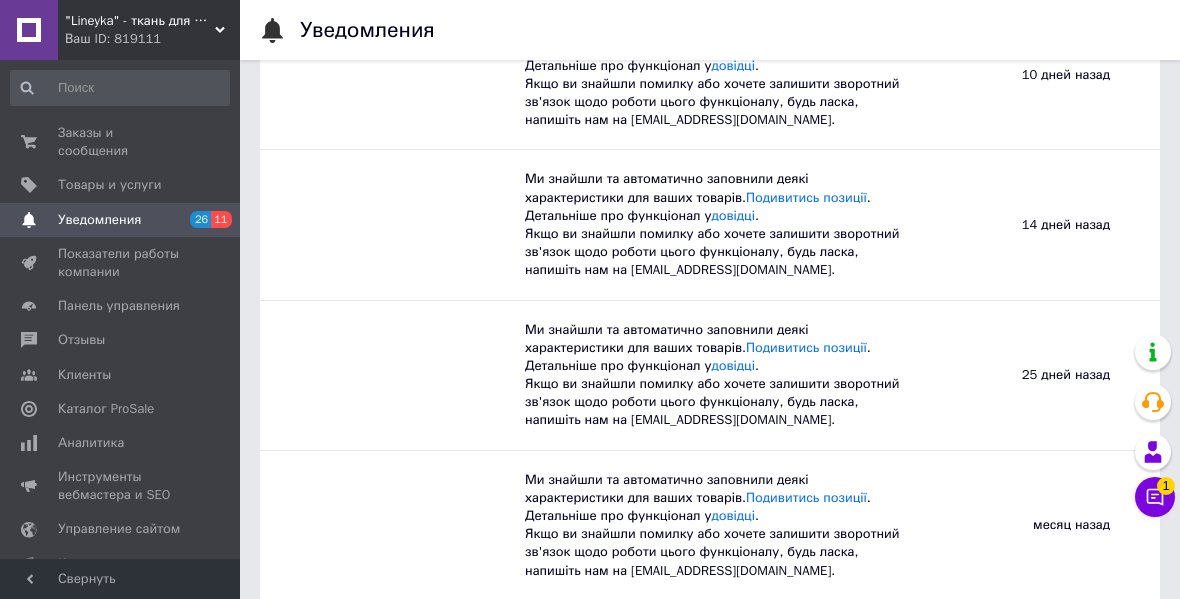 scroll, scrollTop: 575, scrollLeft: 0, axis: vertical 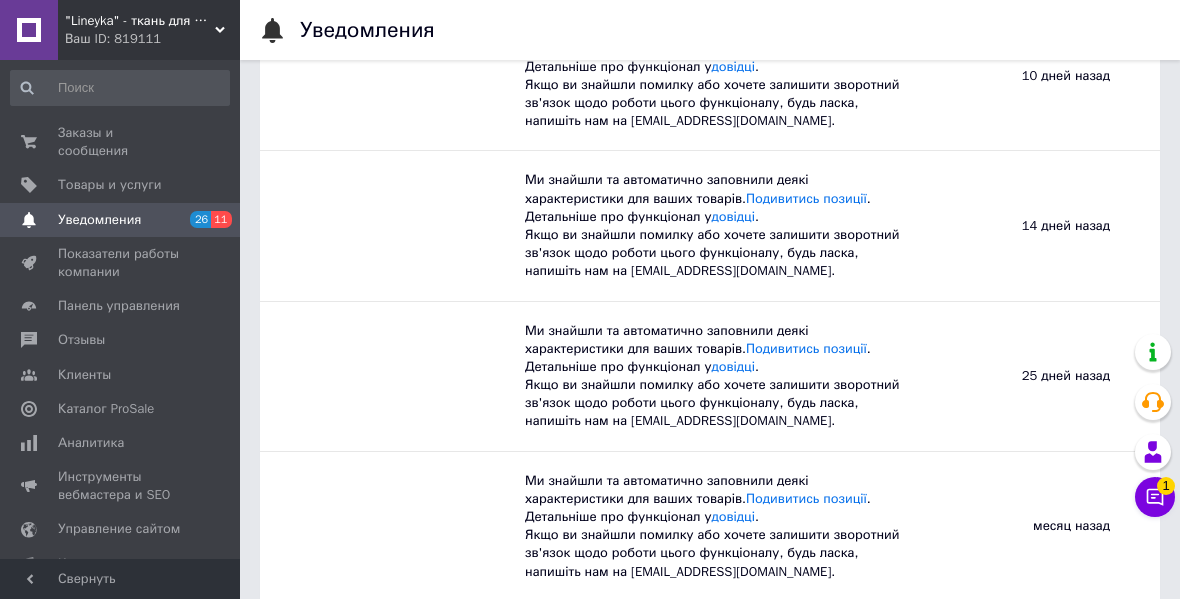 click on "Попередження   (2)" at bounding box center [427, 632] 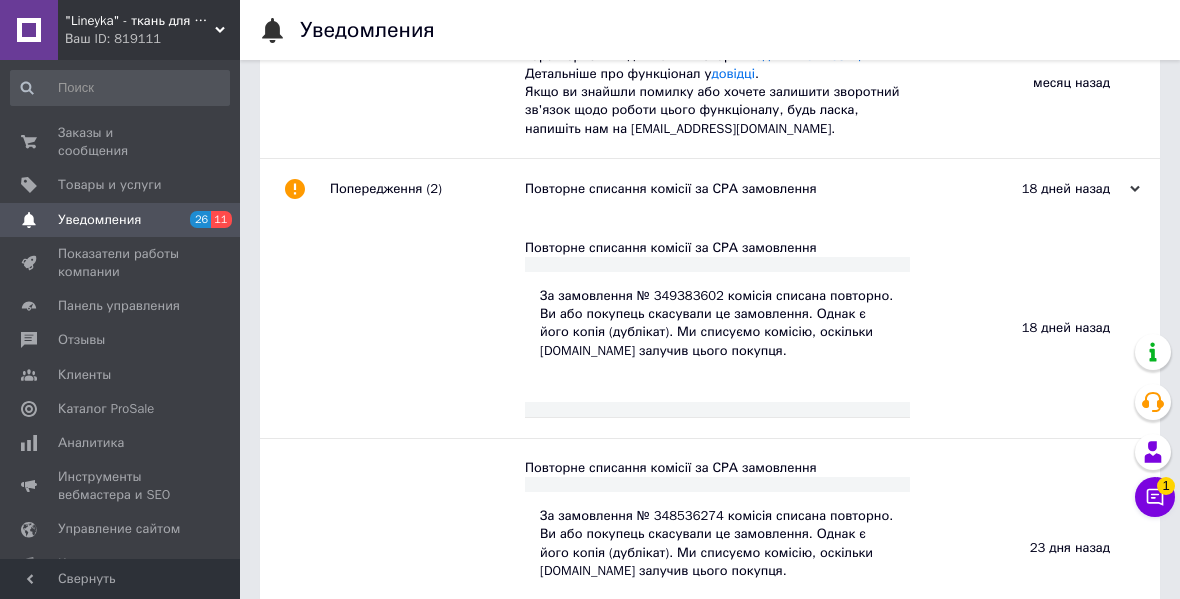 scroll, scrollTop: 1028, scrollLeft: 0, axis: vertical 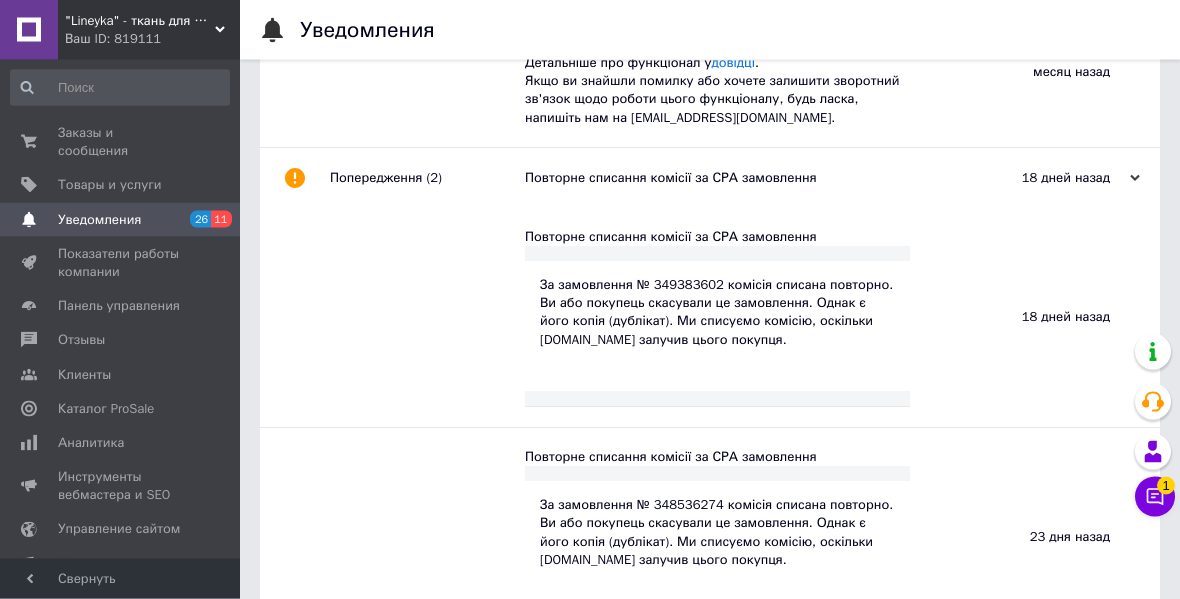 click on "Повторне списання комісії за СРА замовлення" at bounding box center [717, 458] 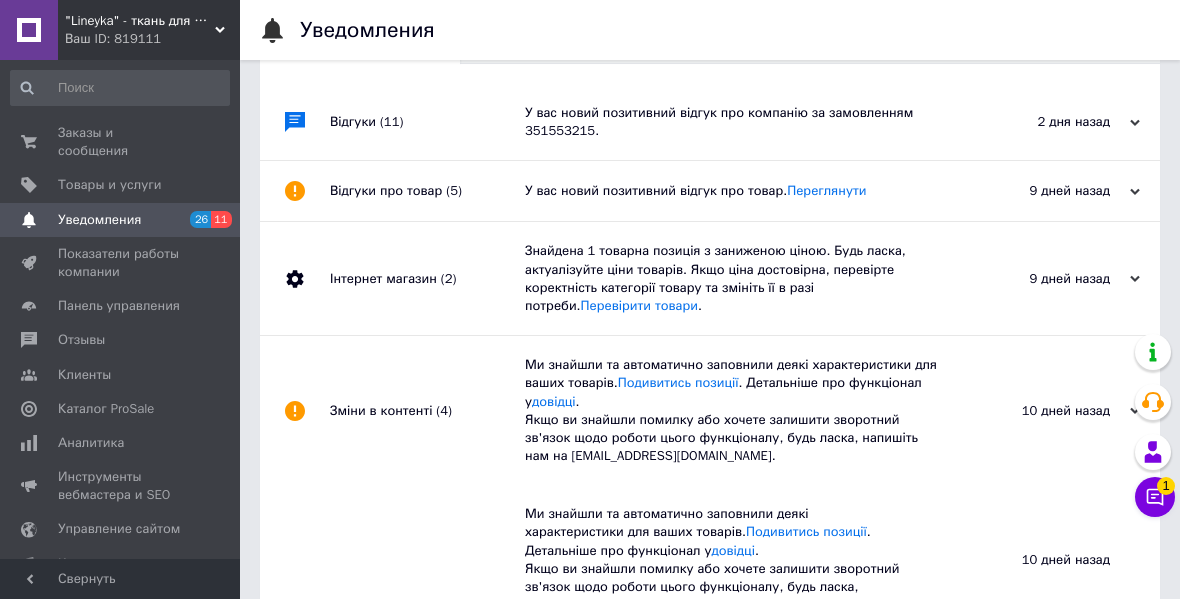scroll, scrollTop: 0, scrollLeft: 0, axis: both 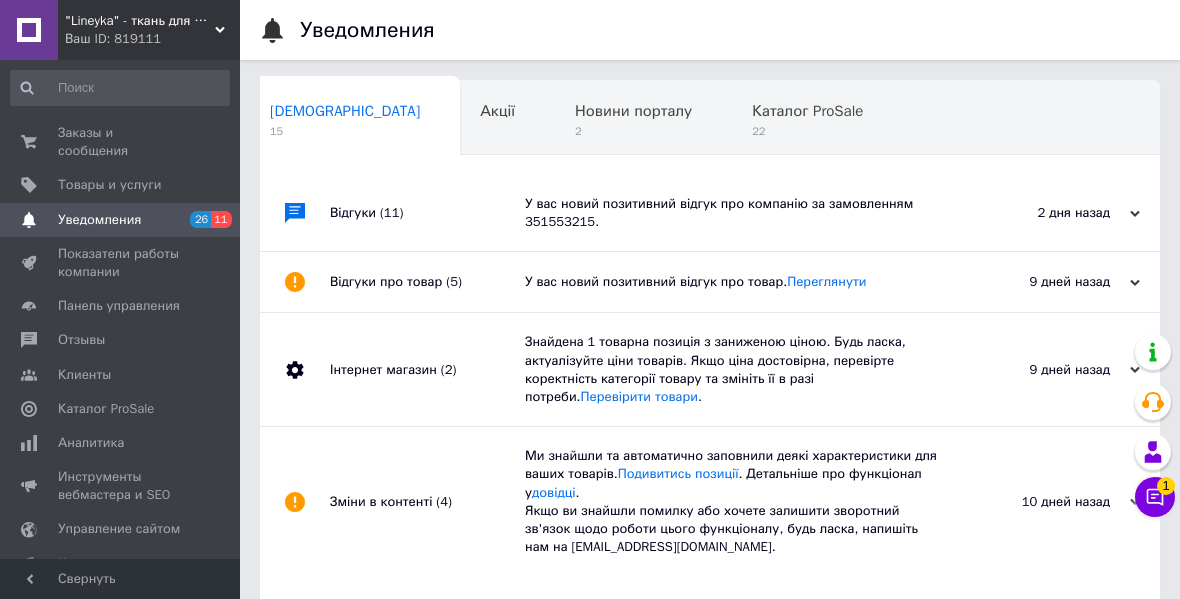 click on "Заказы и сообщения" at bounding box center [121, 142] 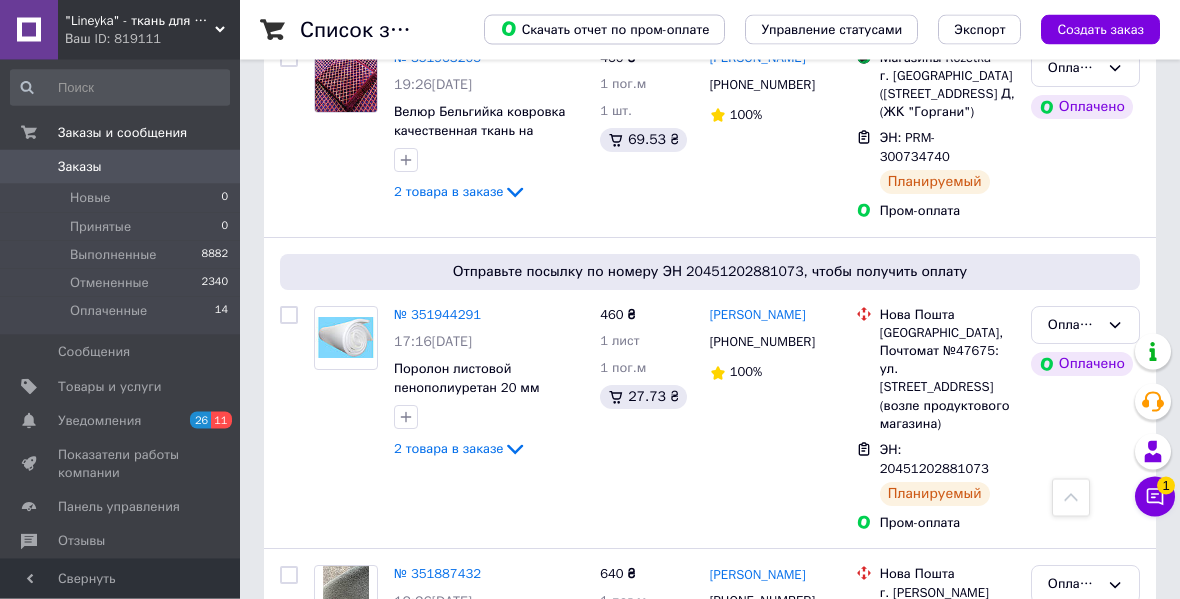 scroll, scrollTop: 0, scrollLeft: 0, axis: both 